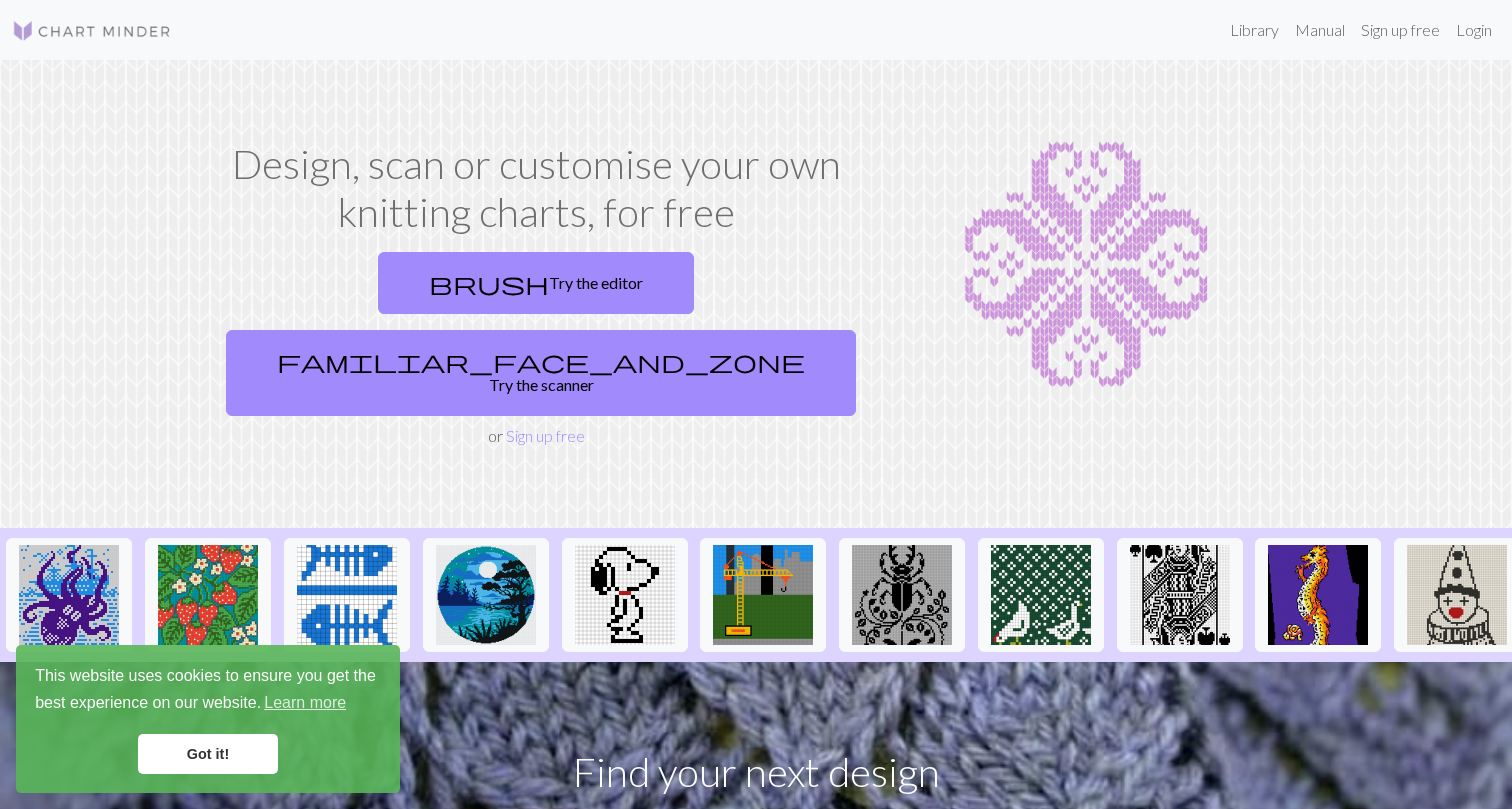 scroll, scrollTop: 0, scrollLeft: 0, axis: both 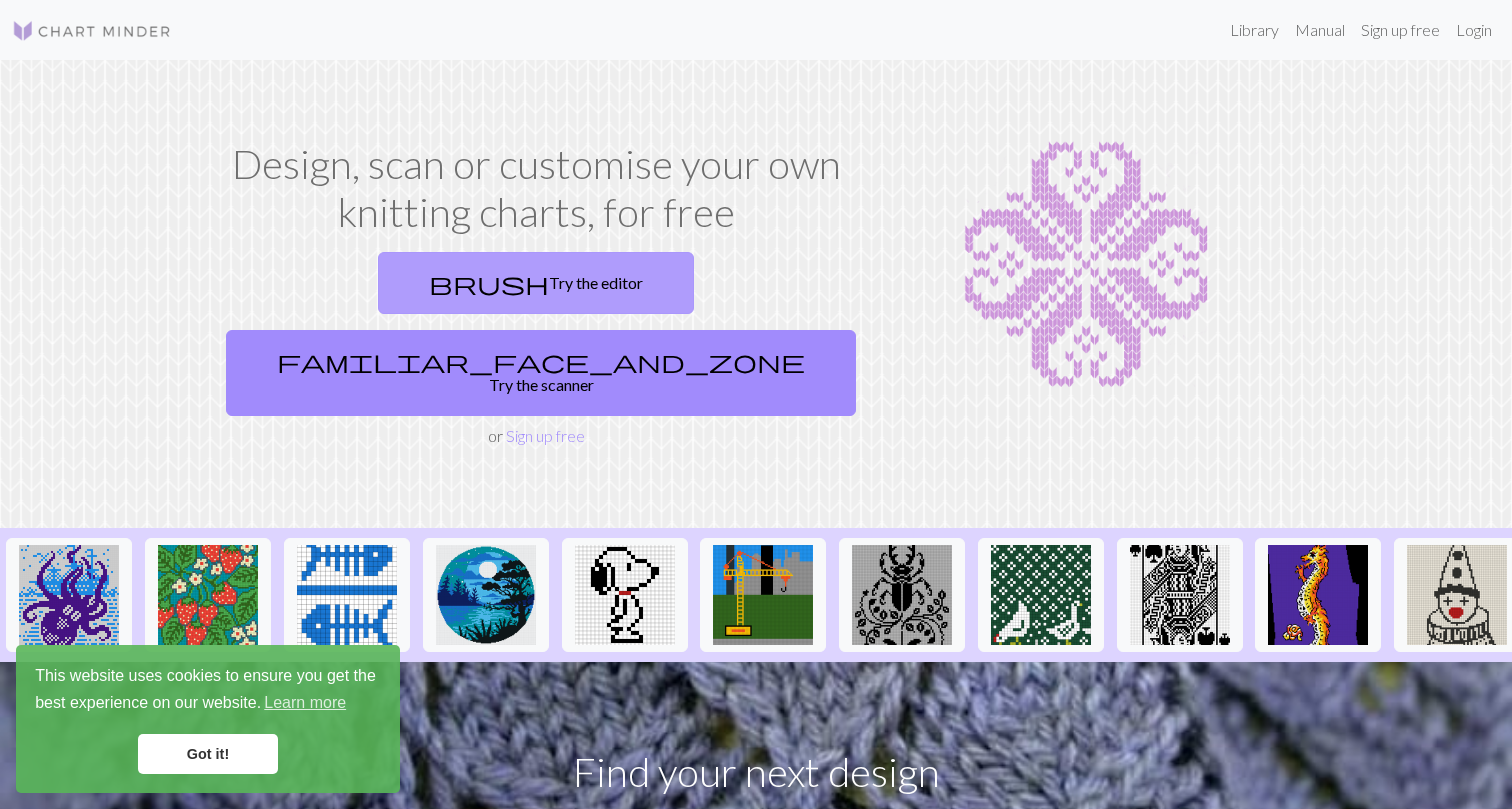 click on "brush  Try the editor" at bounding box center (536, 283) 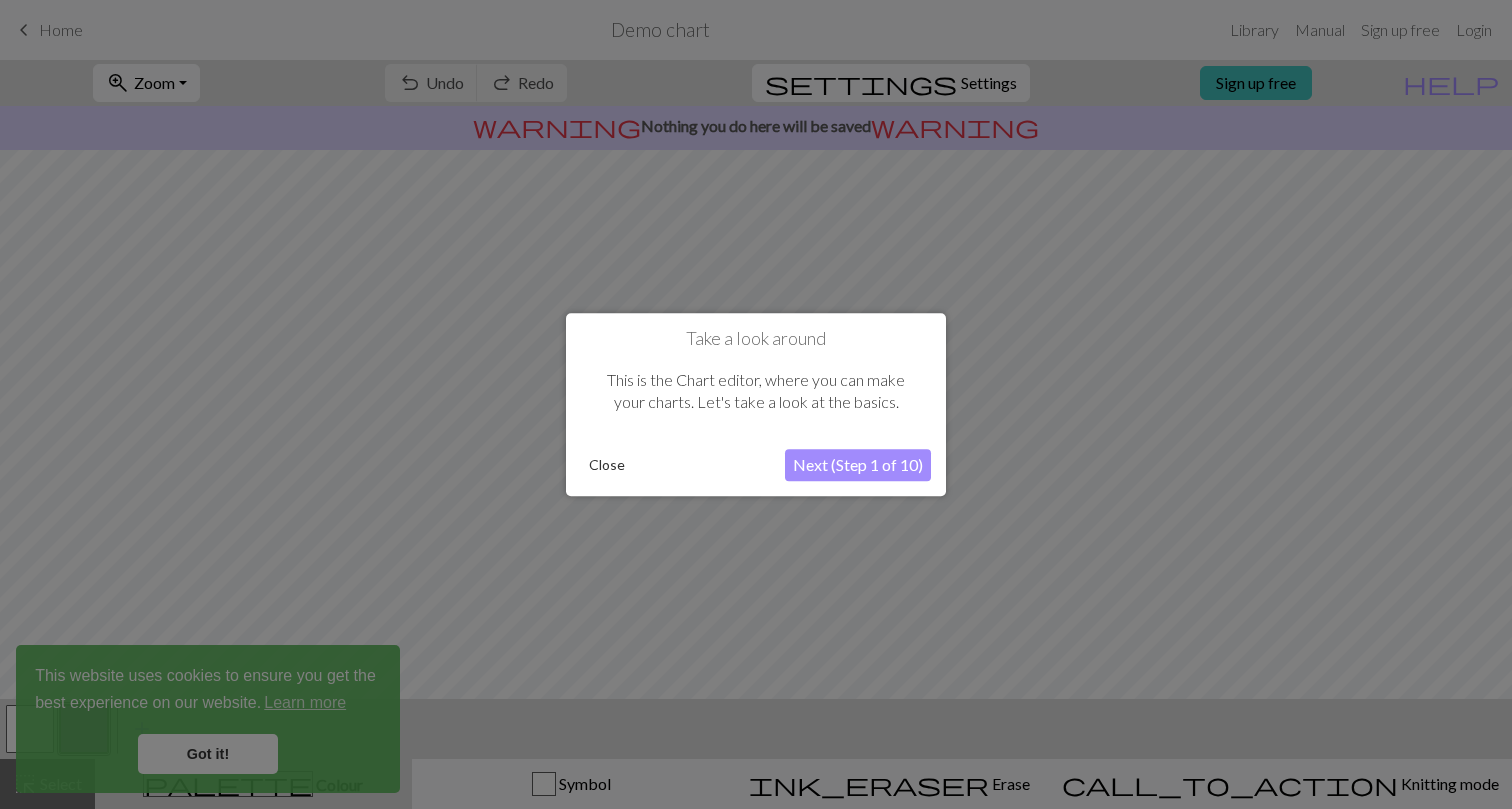 click on "Close" at bounding box center [607, 465] 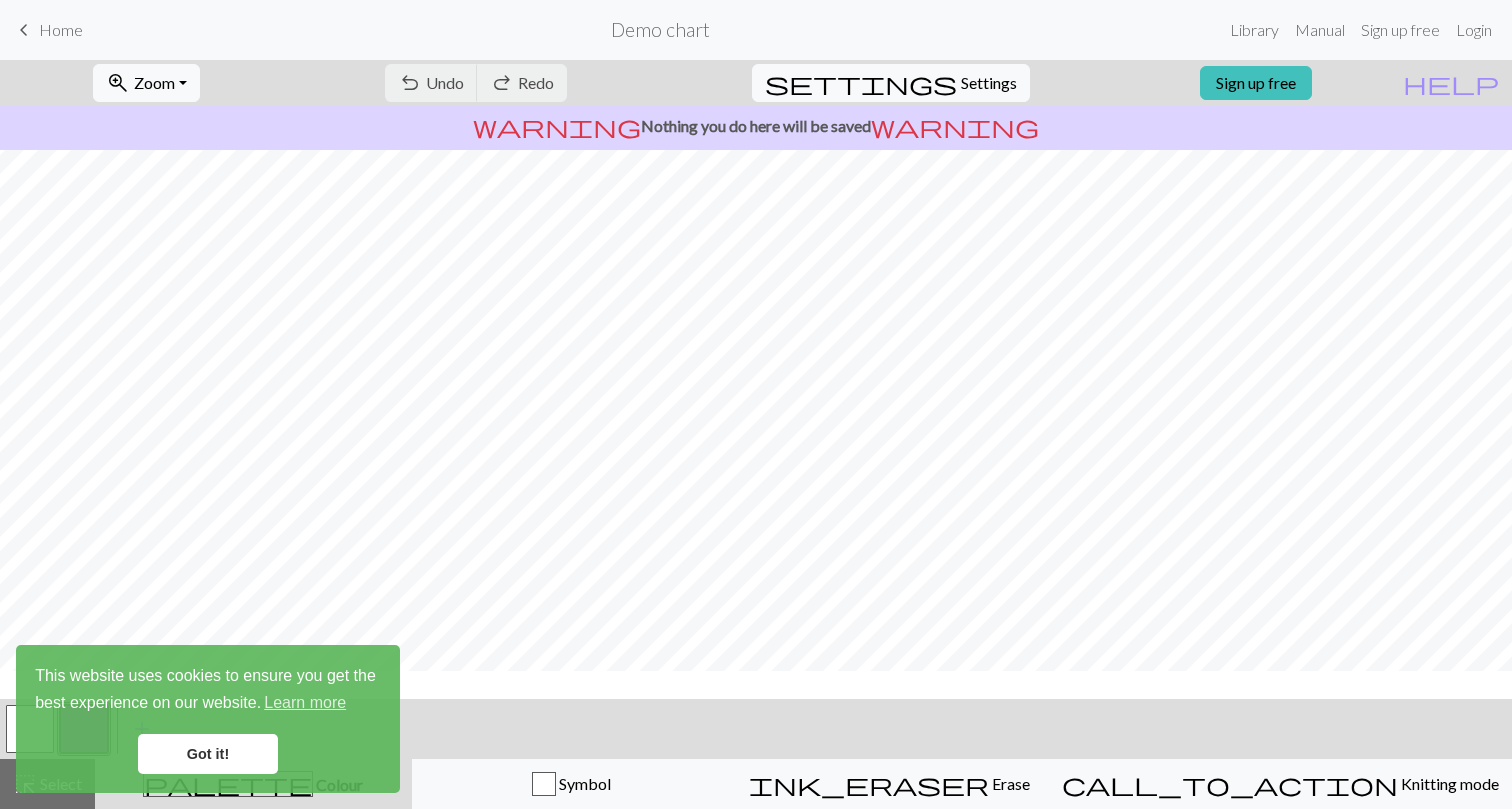 scroll, scrollTop: 0, scrollLeft: 0, axis: both 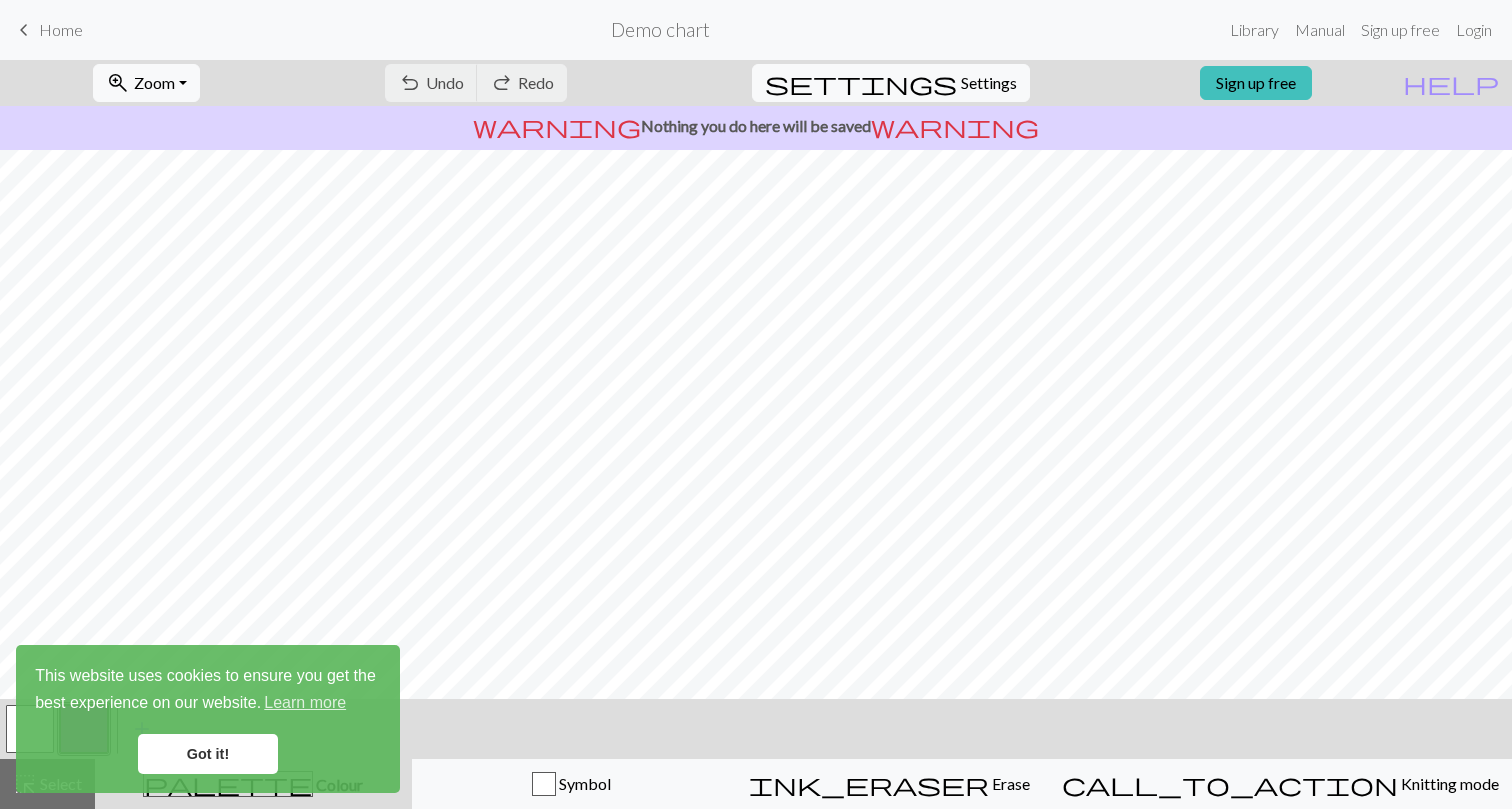click on "undo Undo Undo redo Redo Redo" at bounding box center [476, 83] 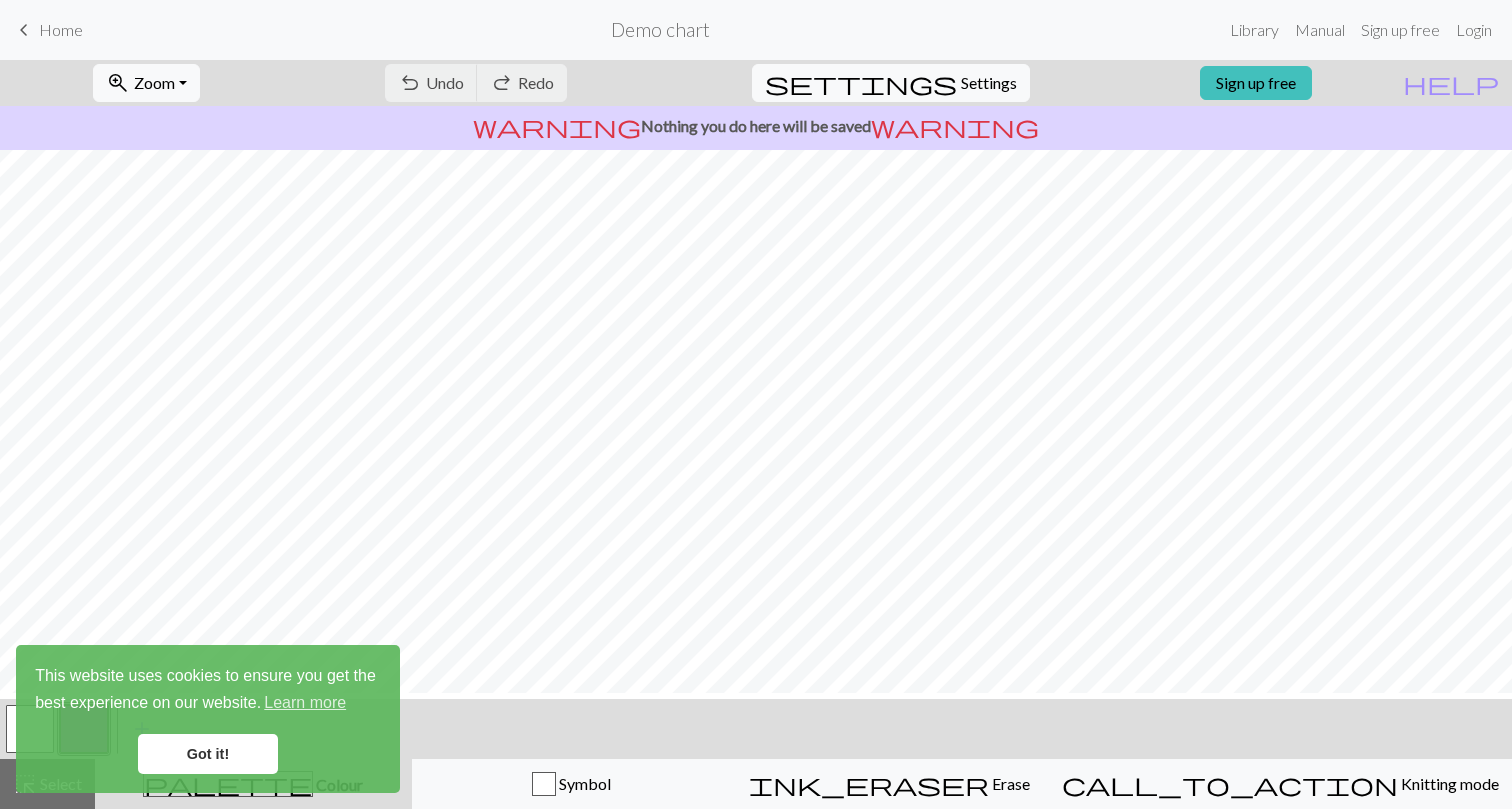 scroll, scrollTop: 0, scrollLeft: 0, axis: both 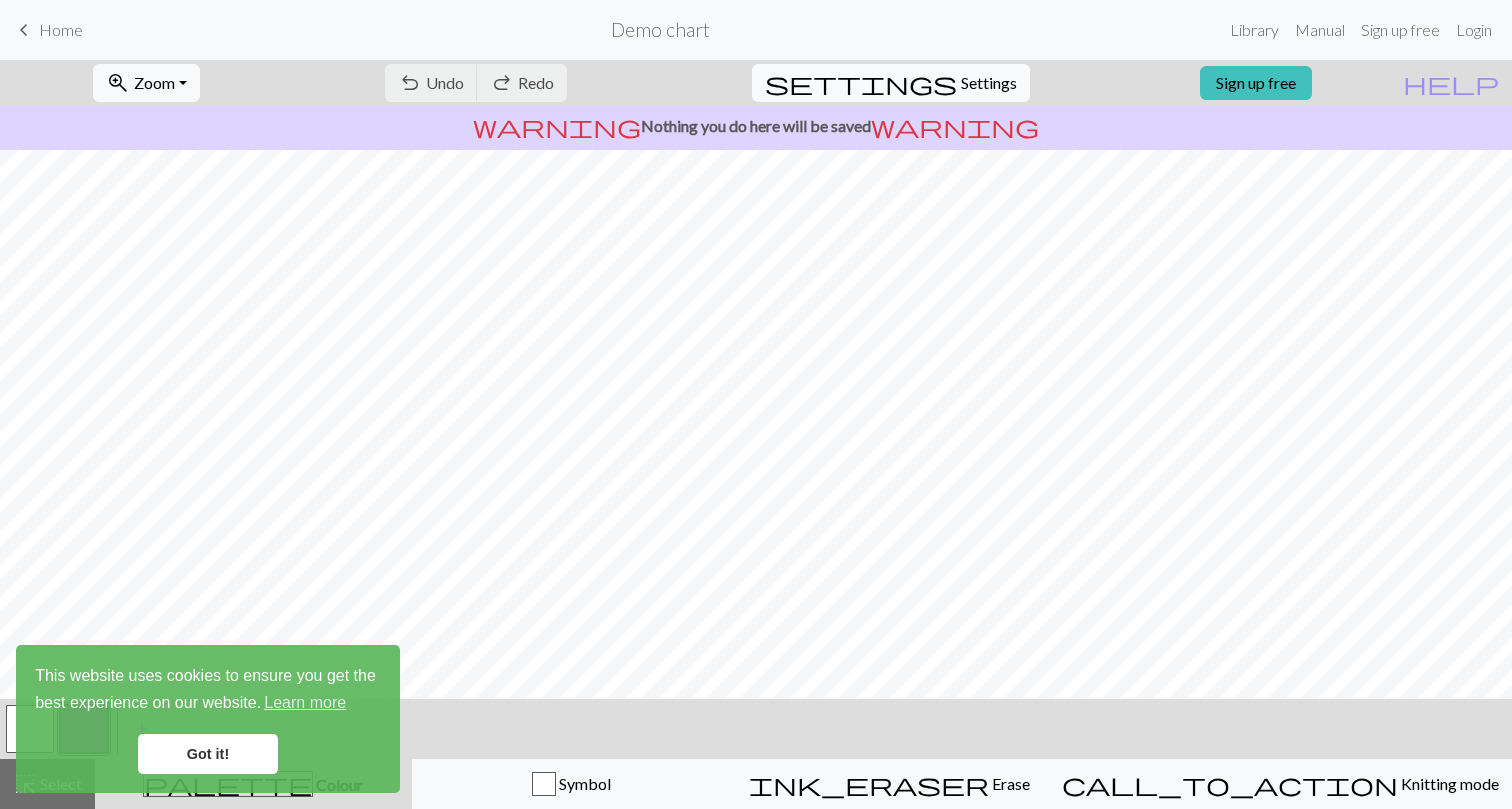 click on "Settings" at bounding box center [989, 83] 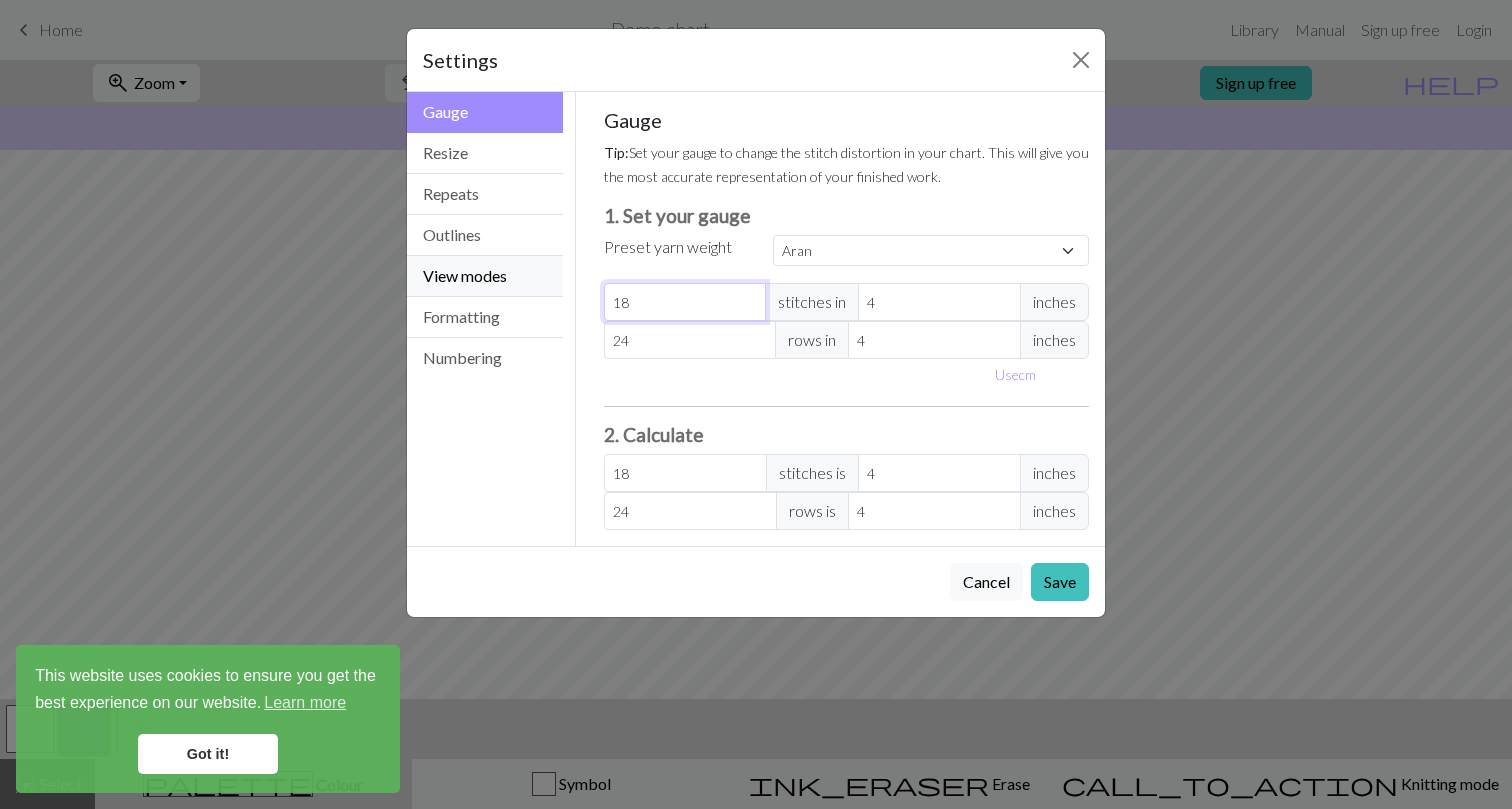 drag, startPoint x: 667, startPoint y: 303, endPoint x: 530, endPoint y: 269, distance: 141.15594 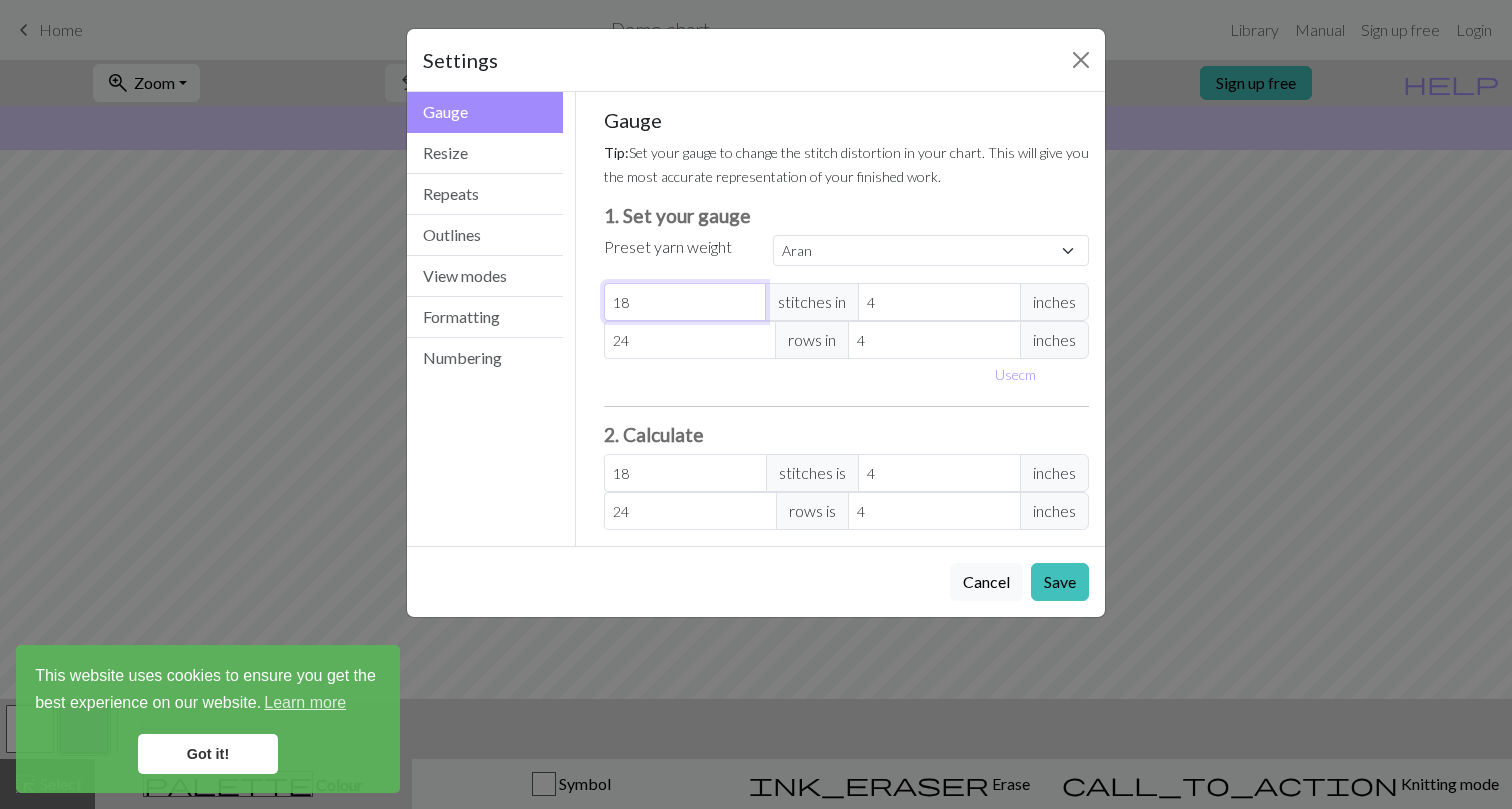 type on "1" 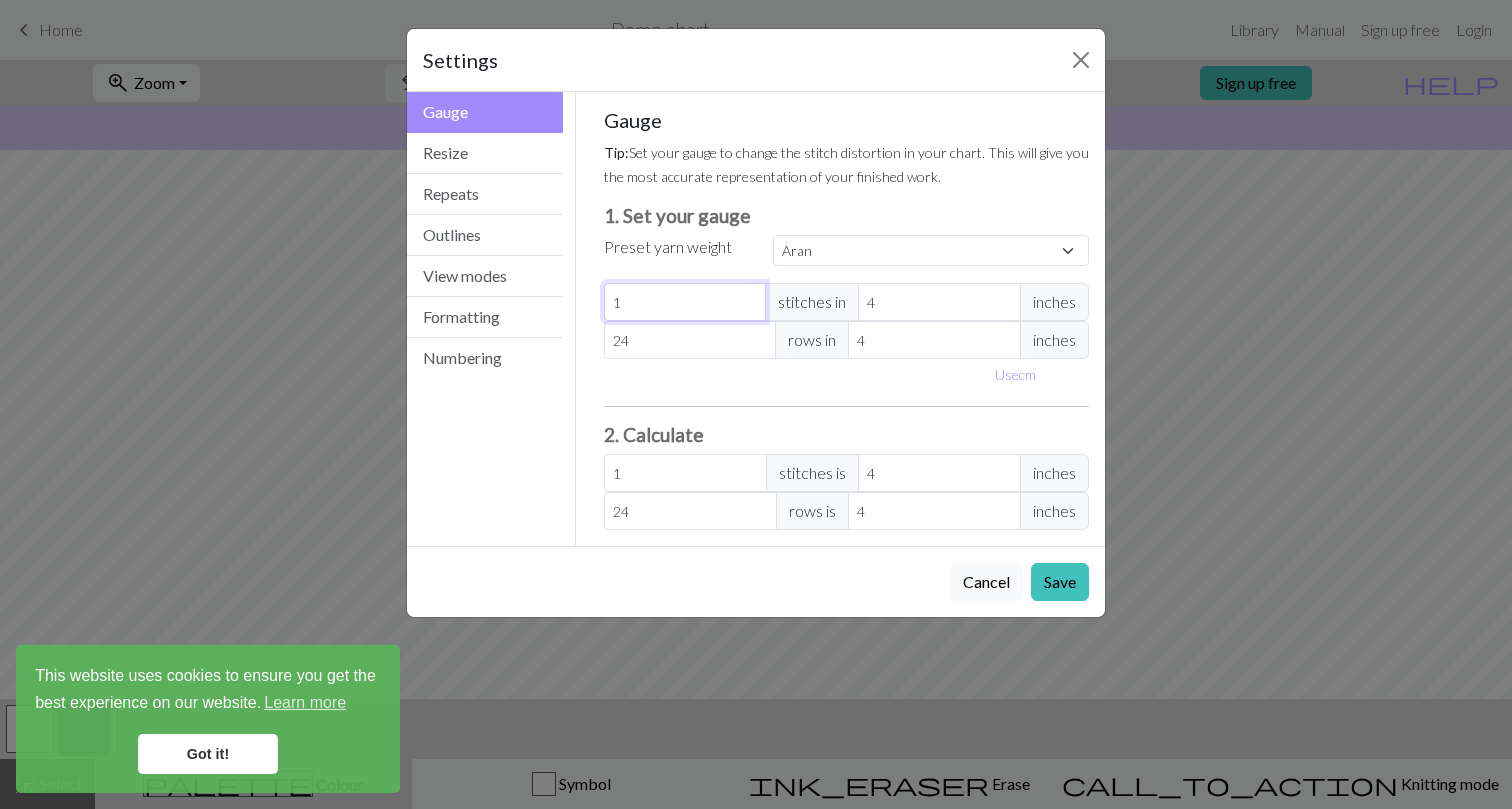 type on "13" 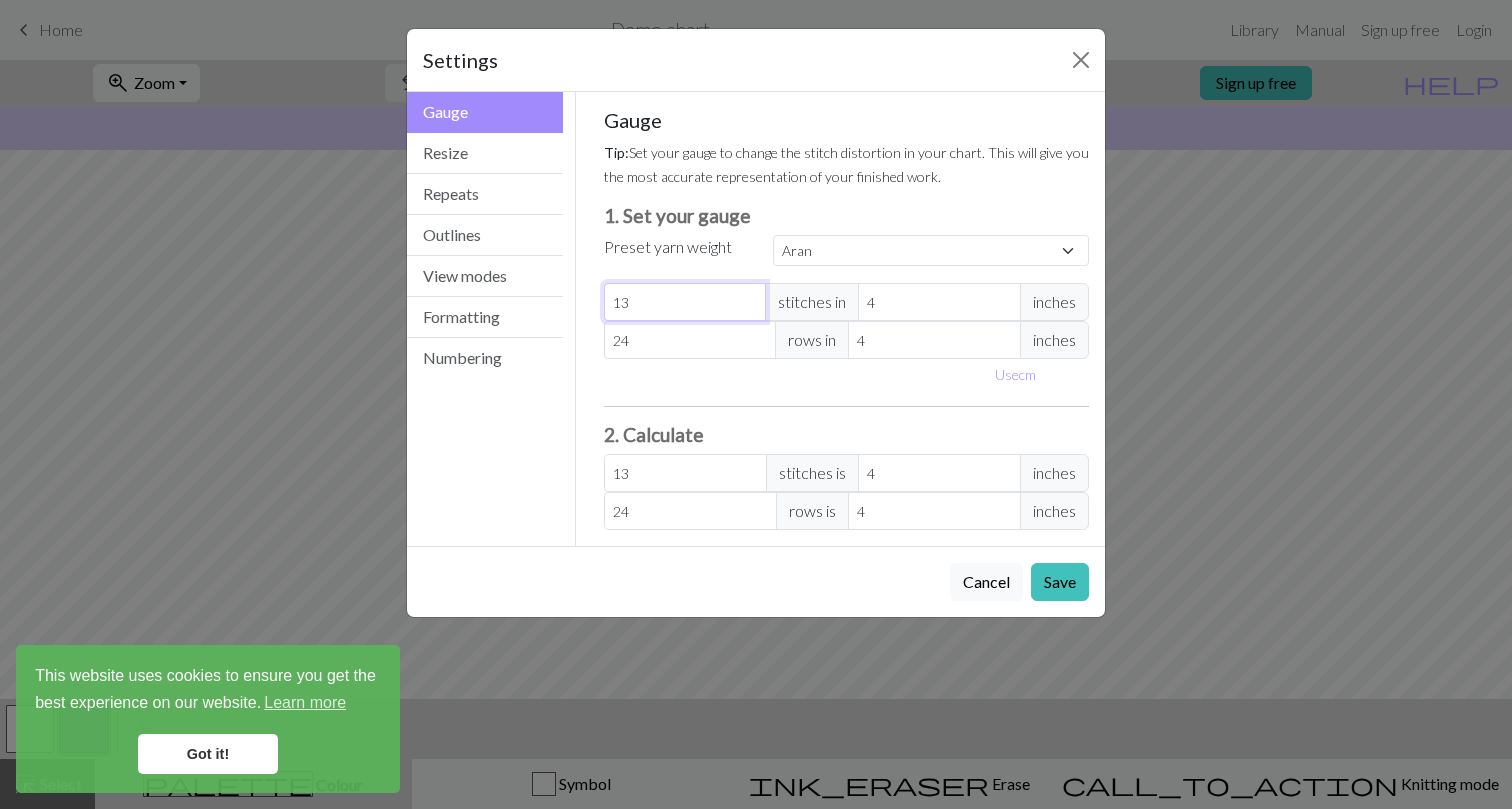 type on "13" 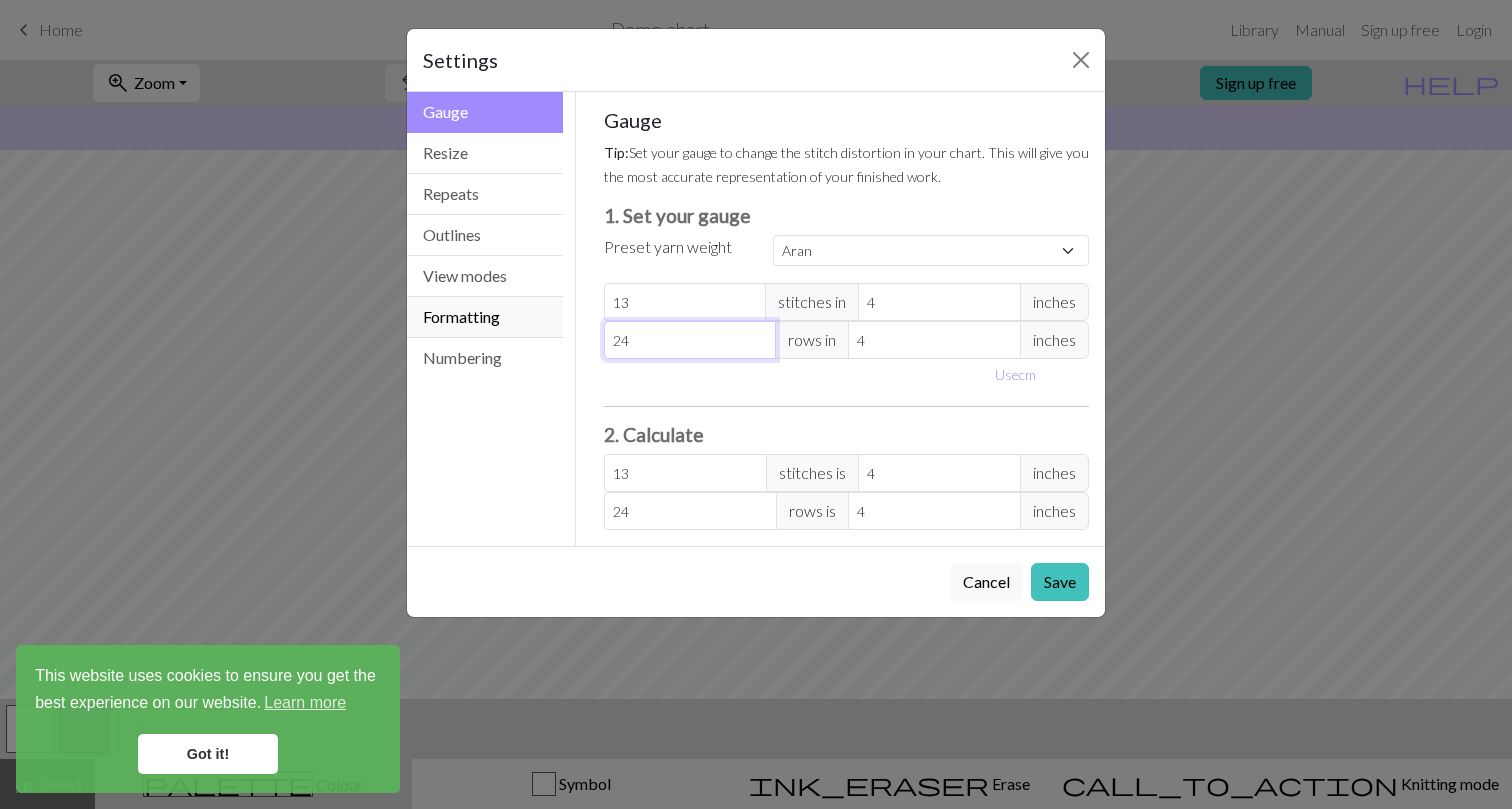 drag, startPoint x: 653, startPoint y: 339, endPoint x: 533, endPoint y: 330, distance: 120.33703 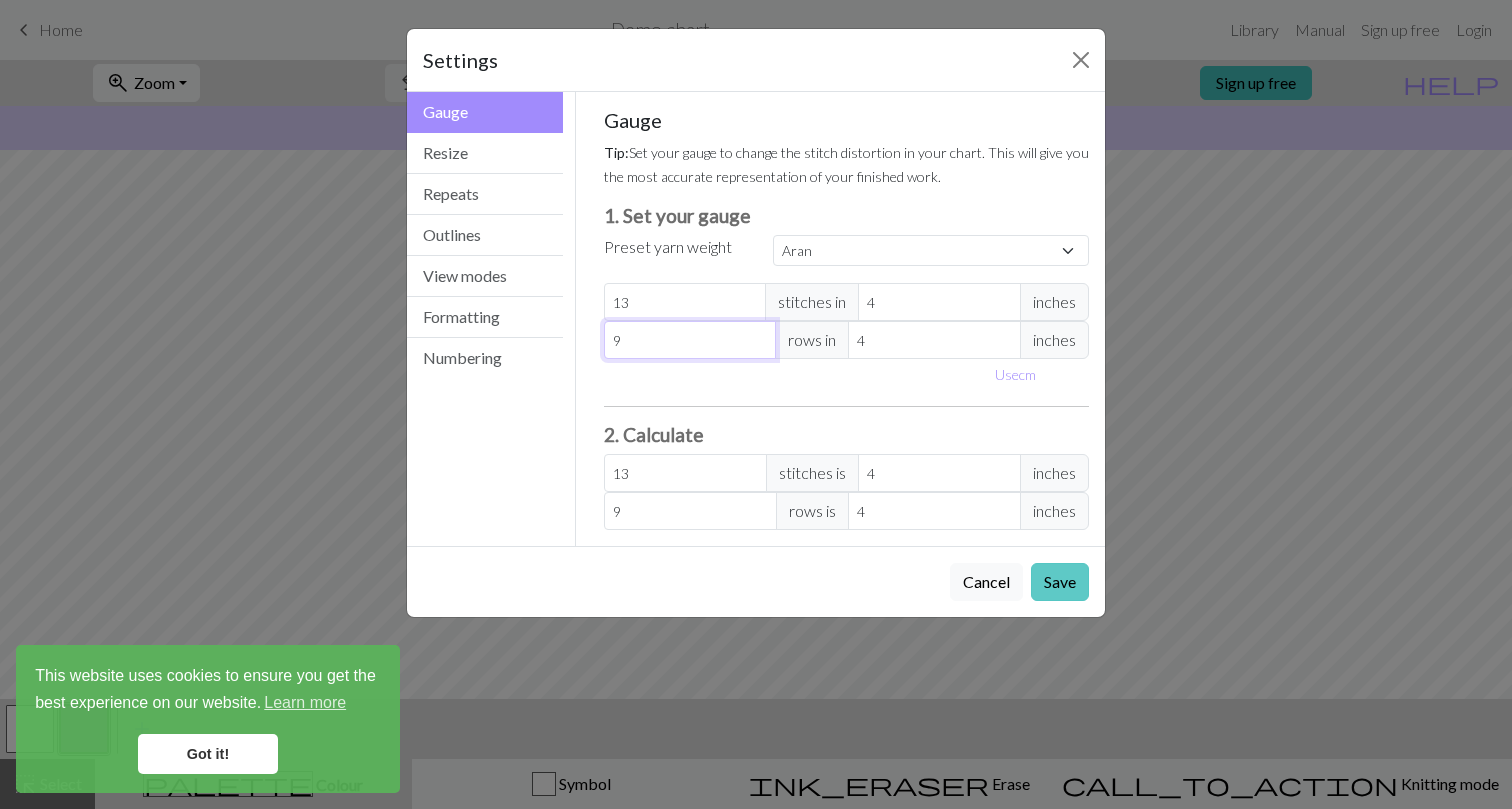 type on "9" 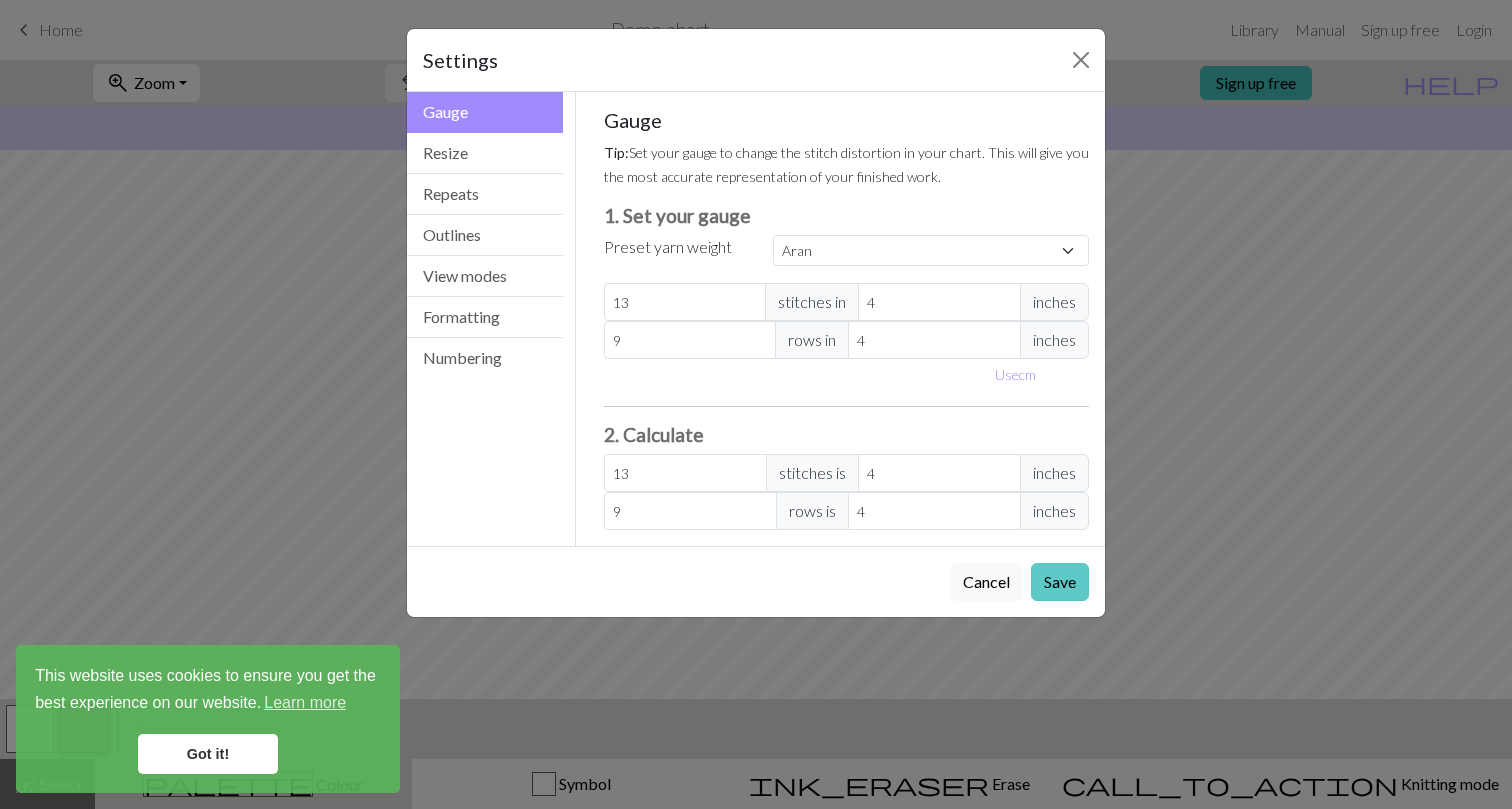click on "Save" at bounding box center [1060, 582] 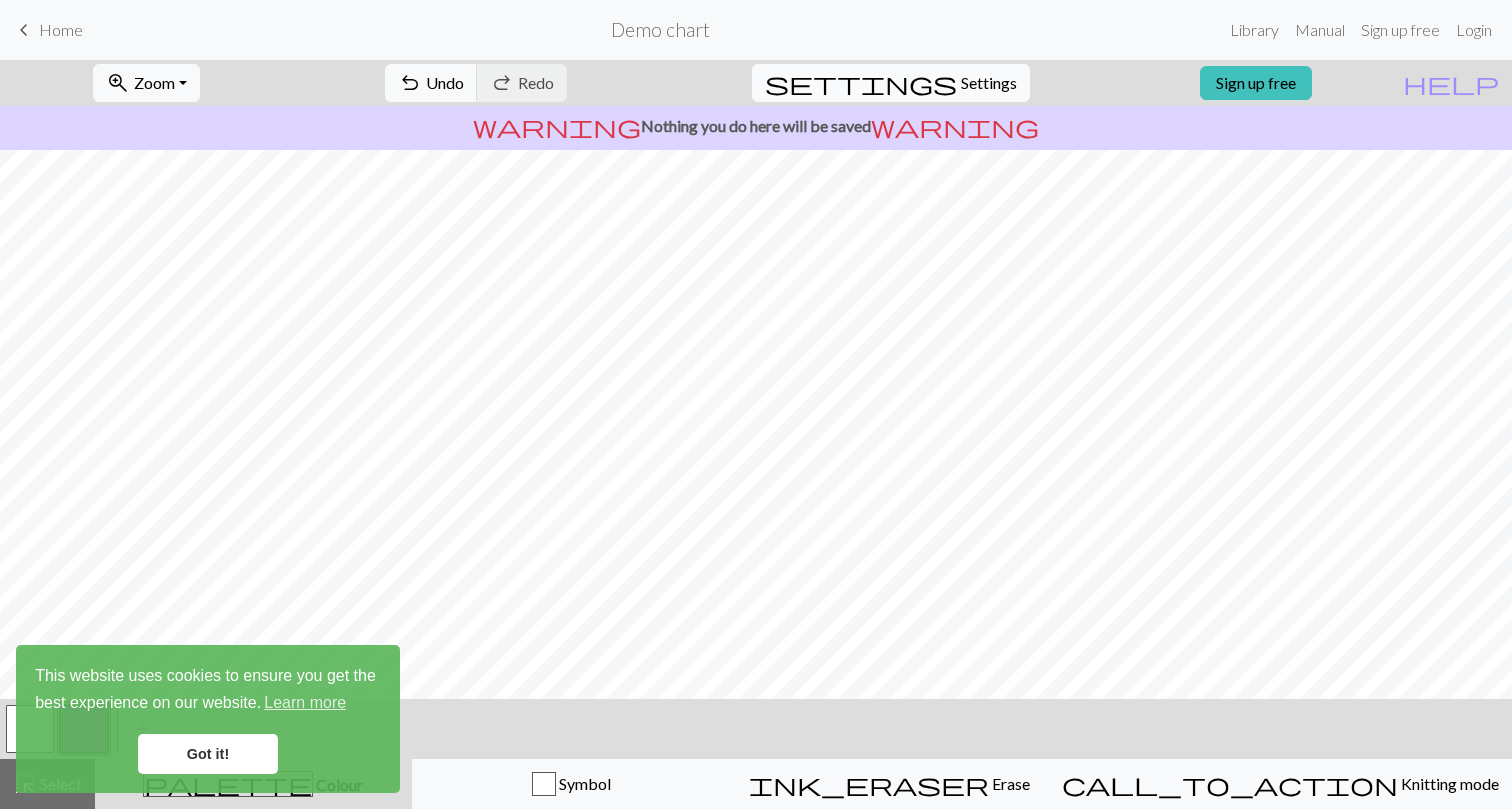 click on "settings" at bounding box center [861, 83] 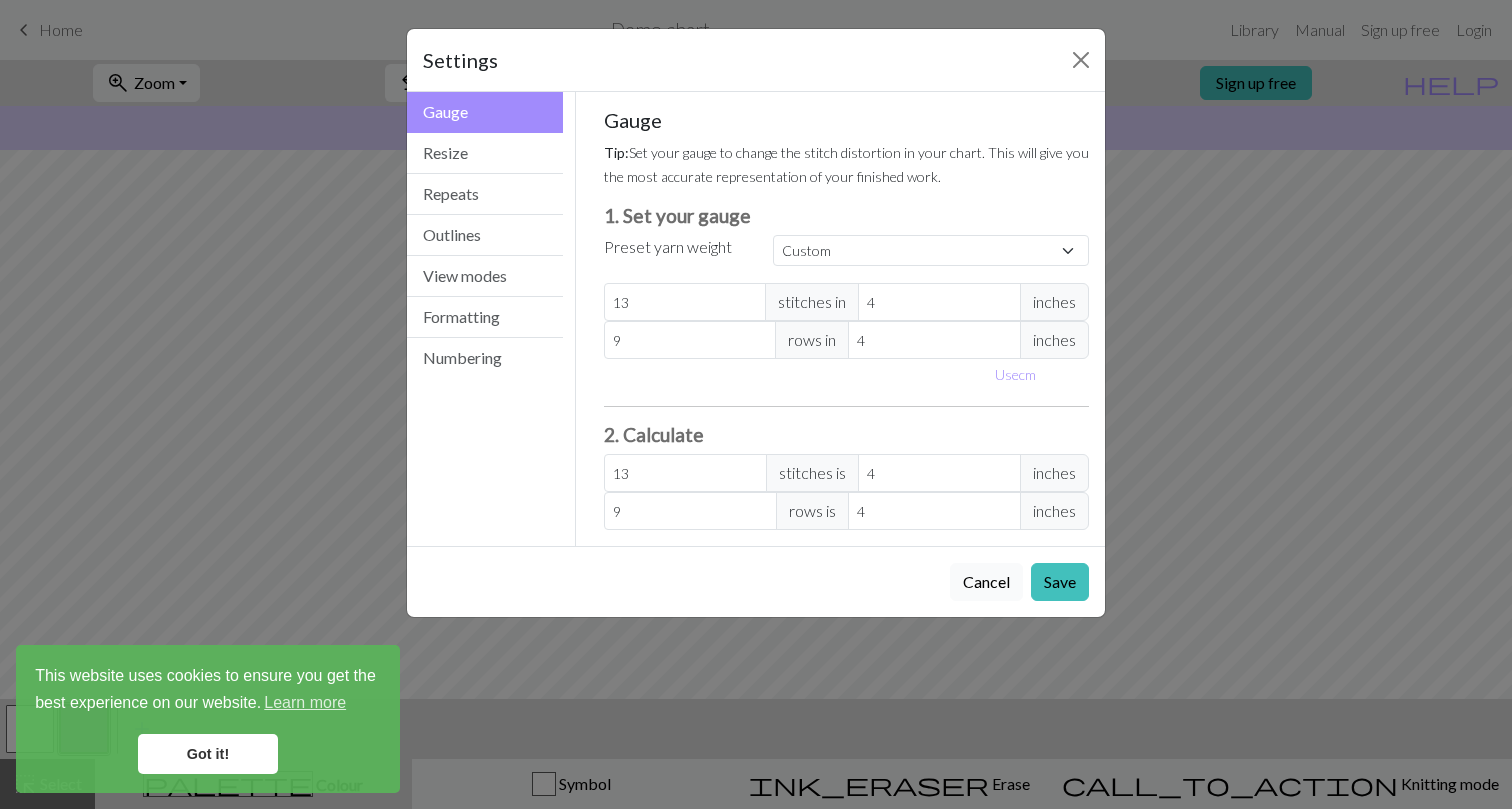 click on "Cancel" at bounding box center [986, 582] 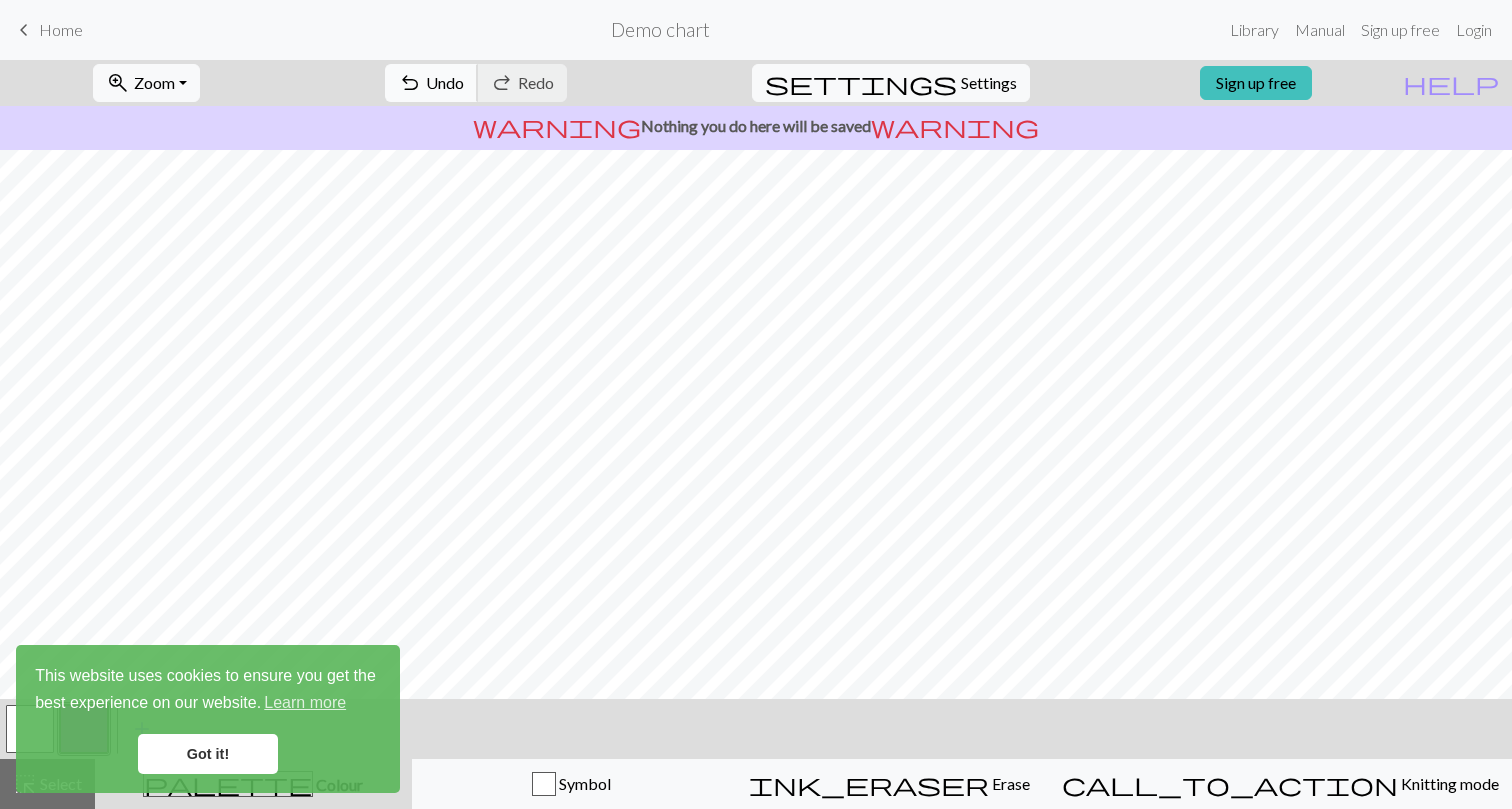 click on "Undo" at bounding box center [445, 82] 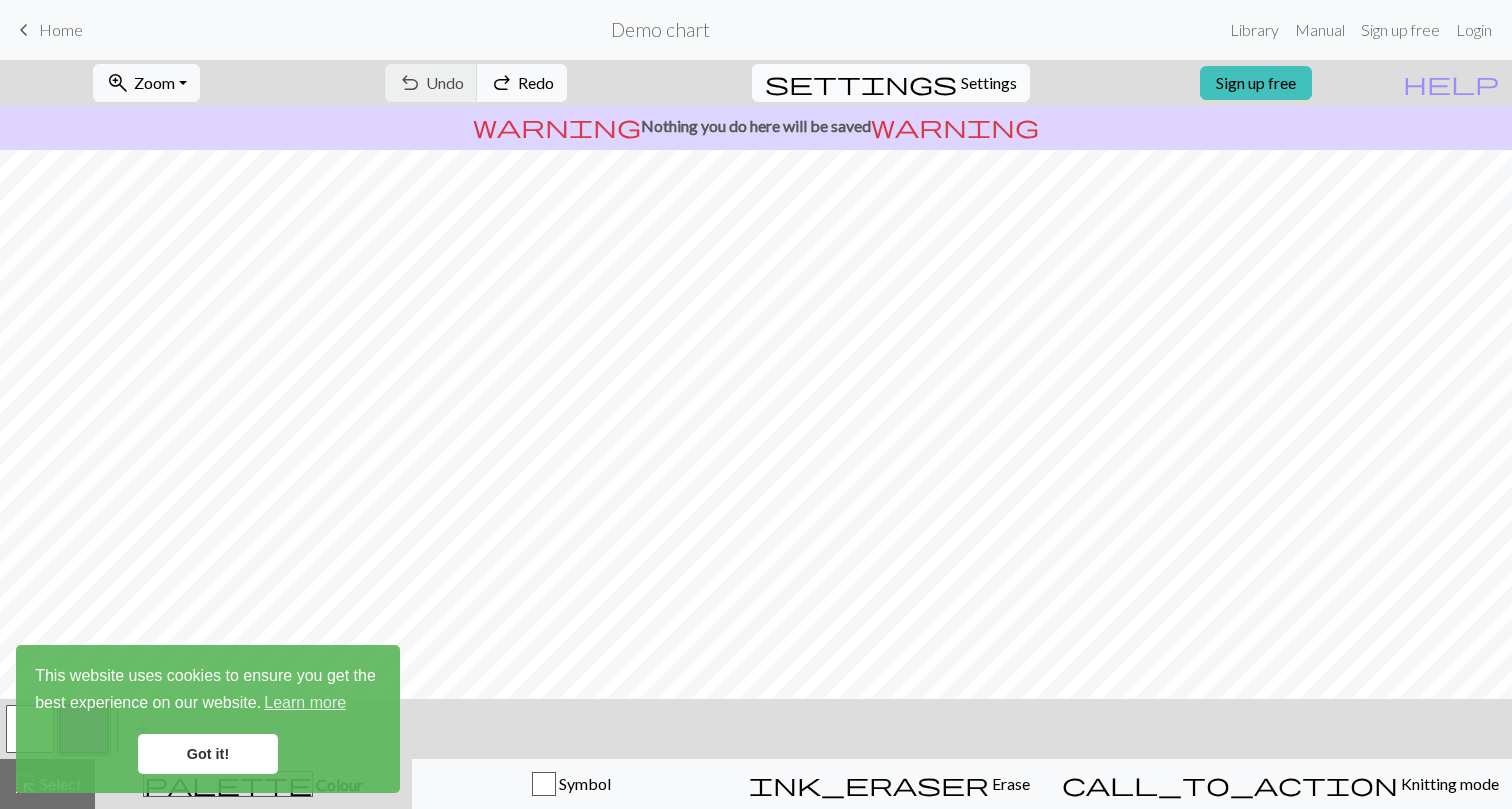 click on "Settings" at bounding box center [989, 83] 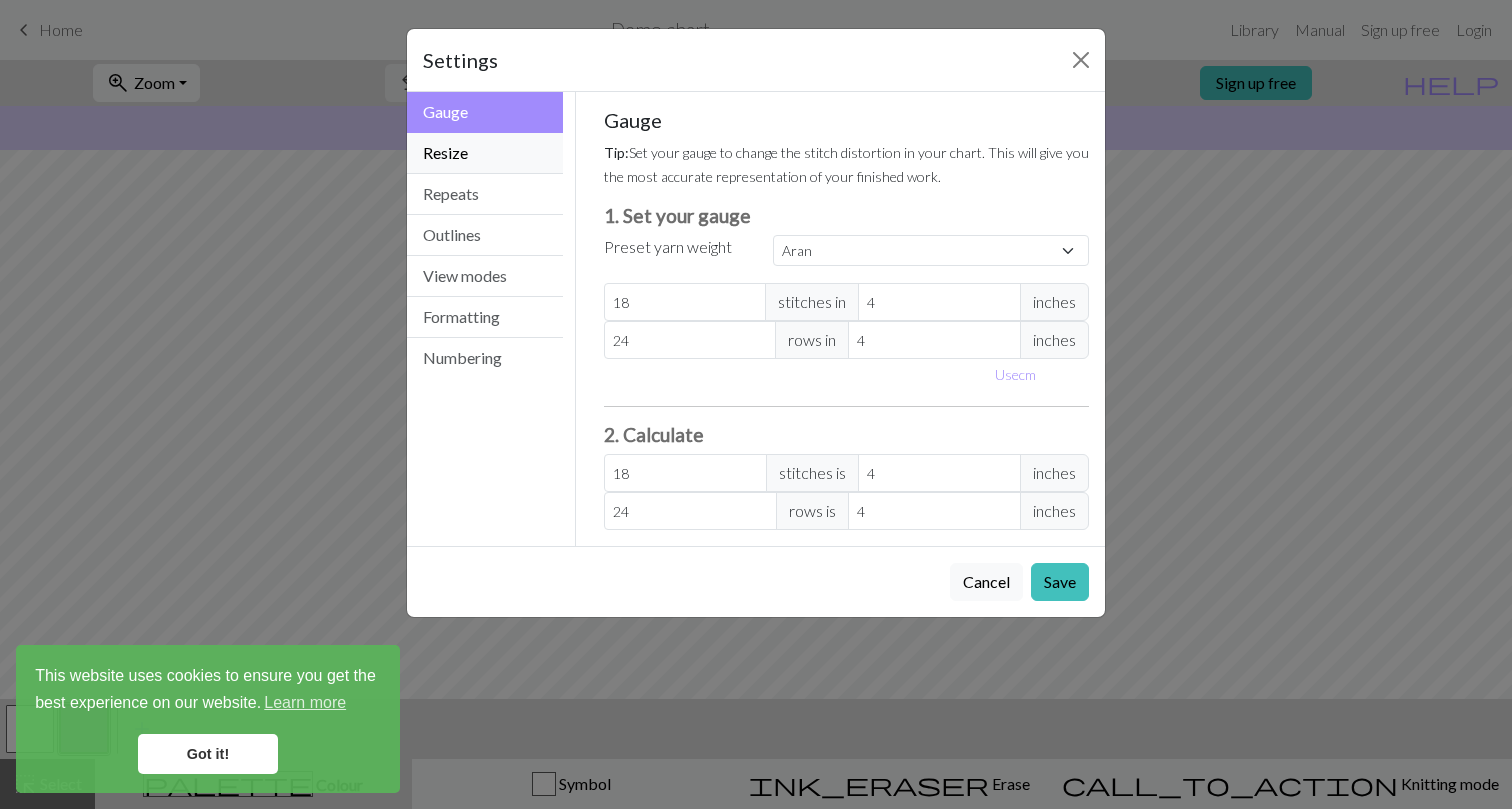 click on "Resize" at bounding box center (485, 153) 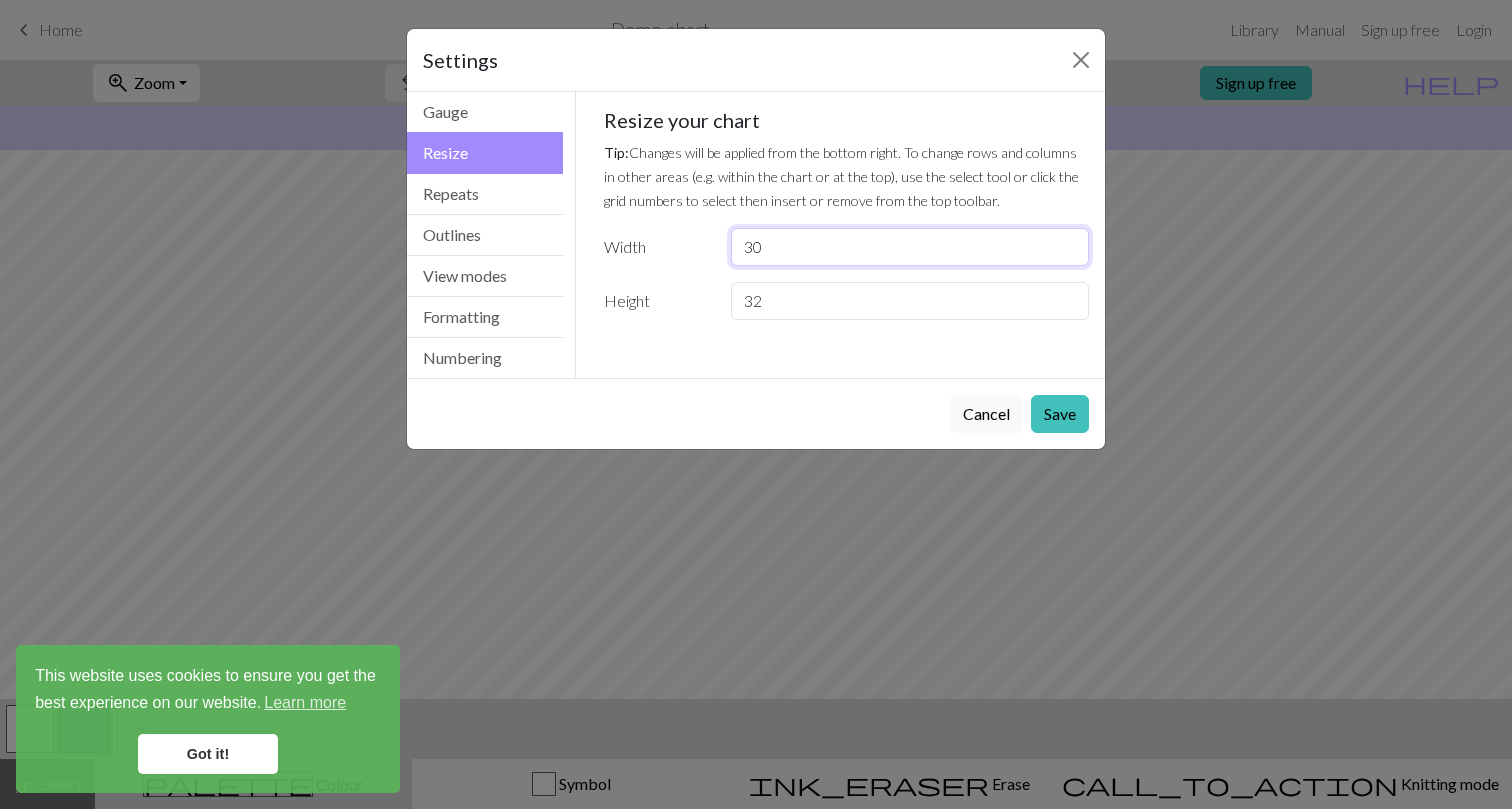 drag, startPoint x: 774, startPoint y: 243, endPoint x: 662, endPoint y: 225, distance: 113.43721 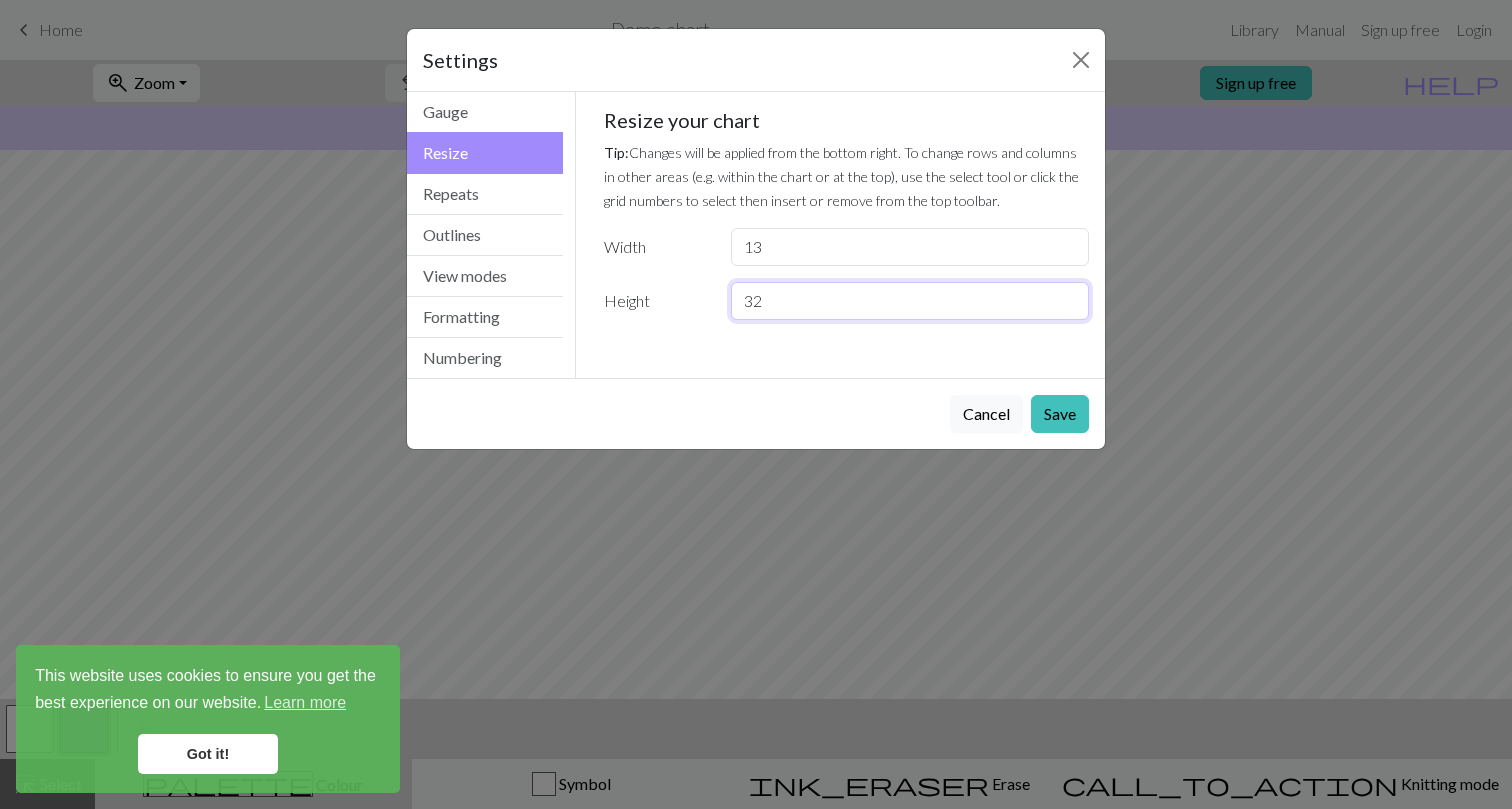 drag, startPoint x: 784, startPoint y: 295, endPoint x: 674, endPoint y: 288, distance: 110.2225 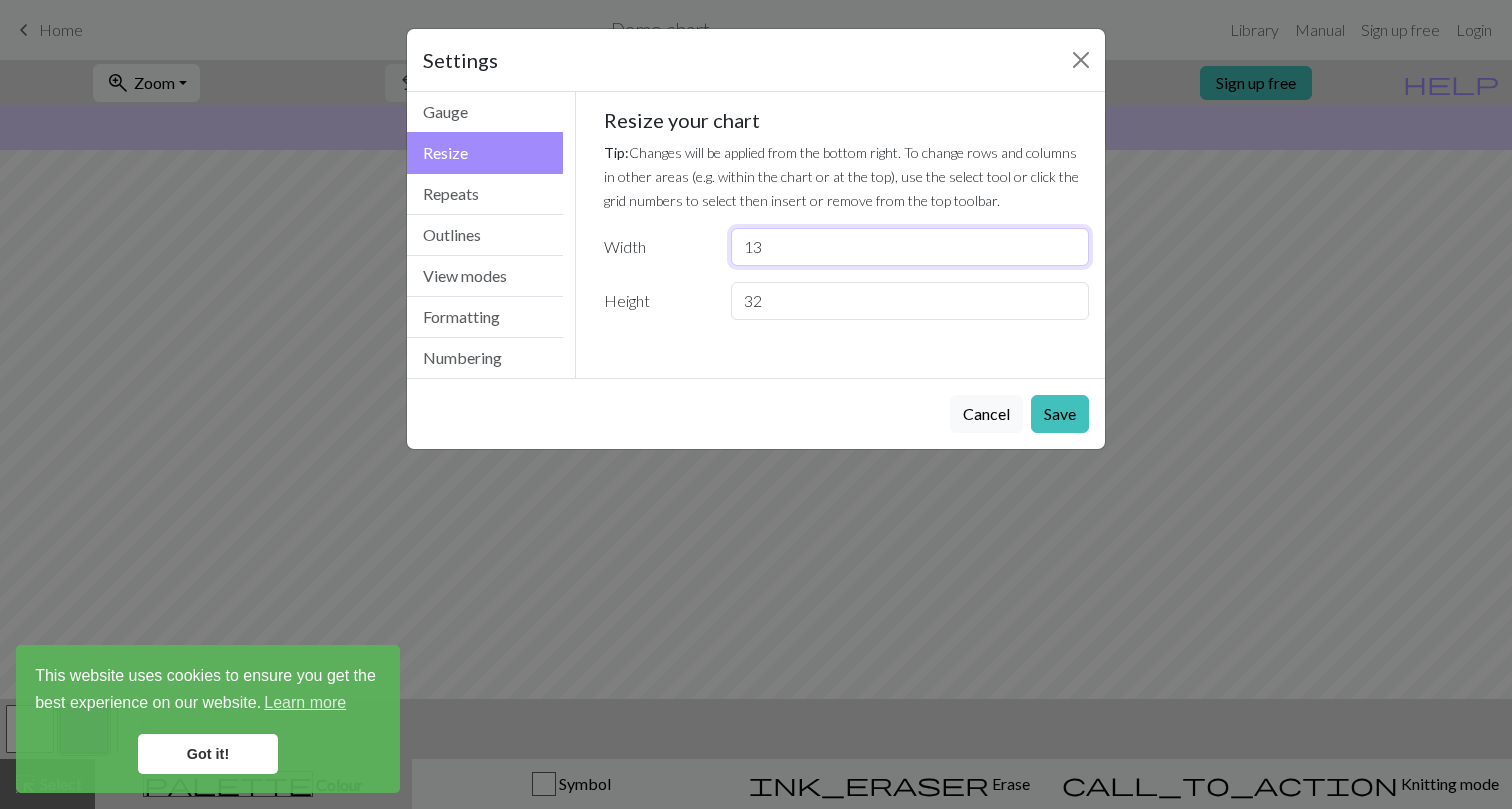 drag, startPoint x: 776, startPoint y: 252, endPoint x: 668, endPoint y: 246, distance: 108.16654 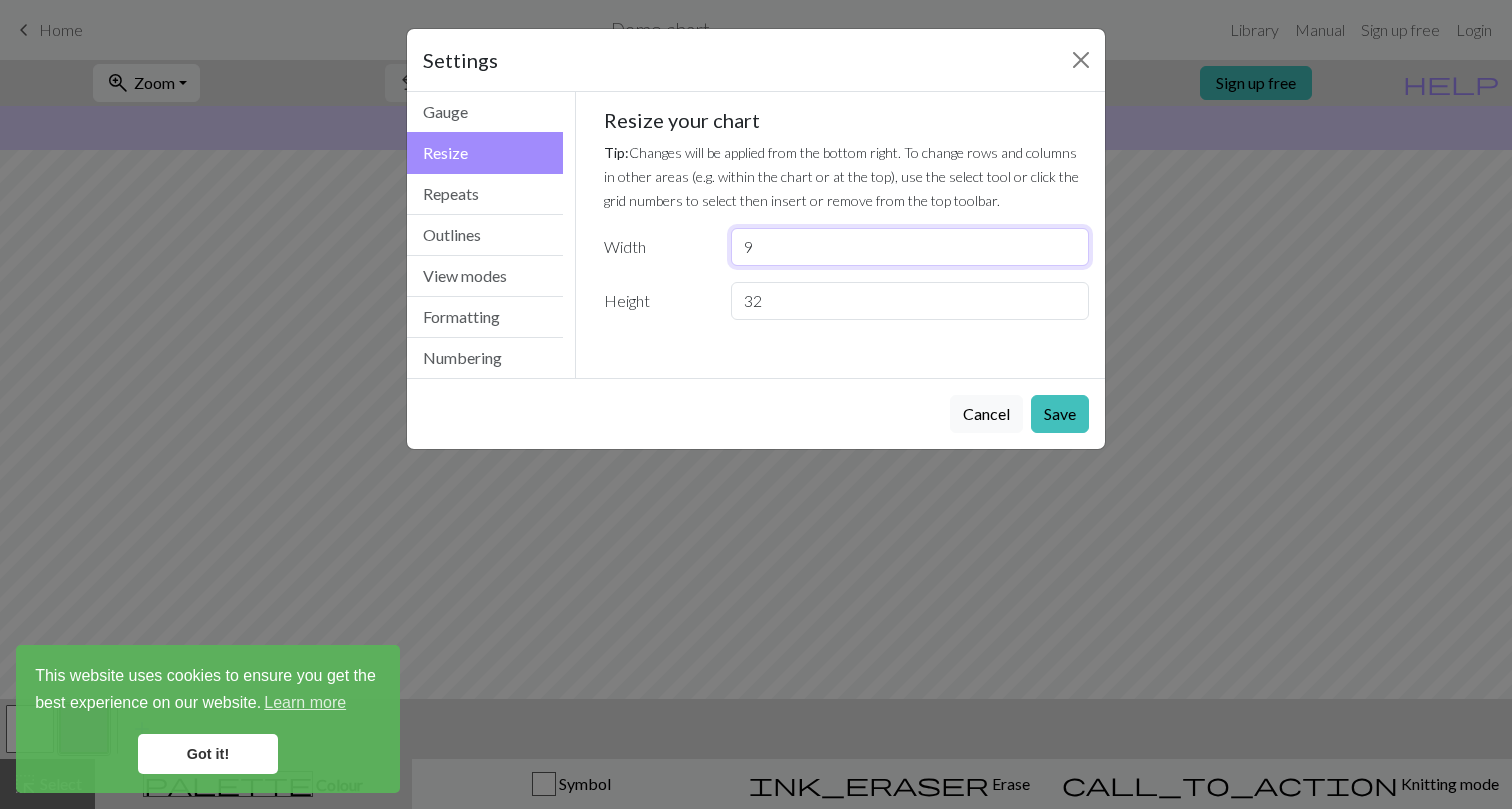 type on "9" 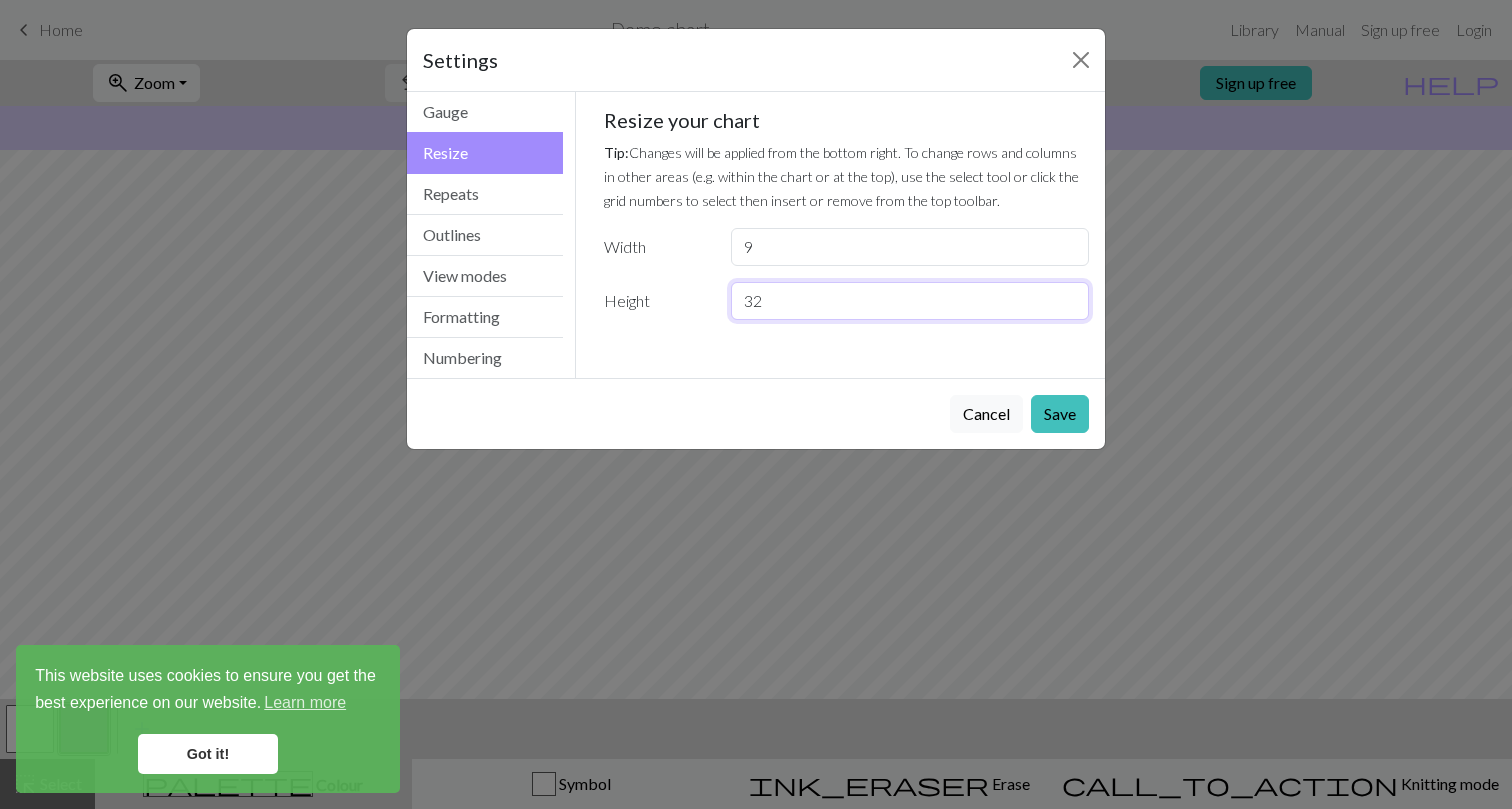drag, startPoint x: 768, startPoint y: 303, endPoint x: 667, endPoint y: 303, distance: 101 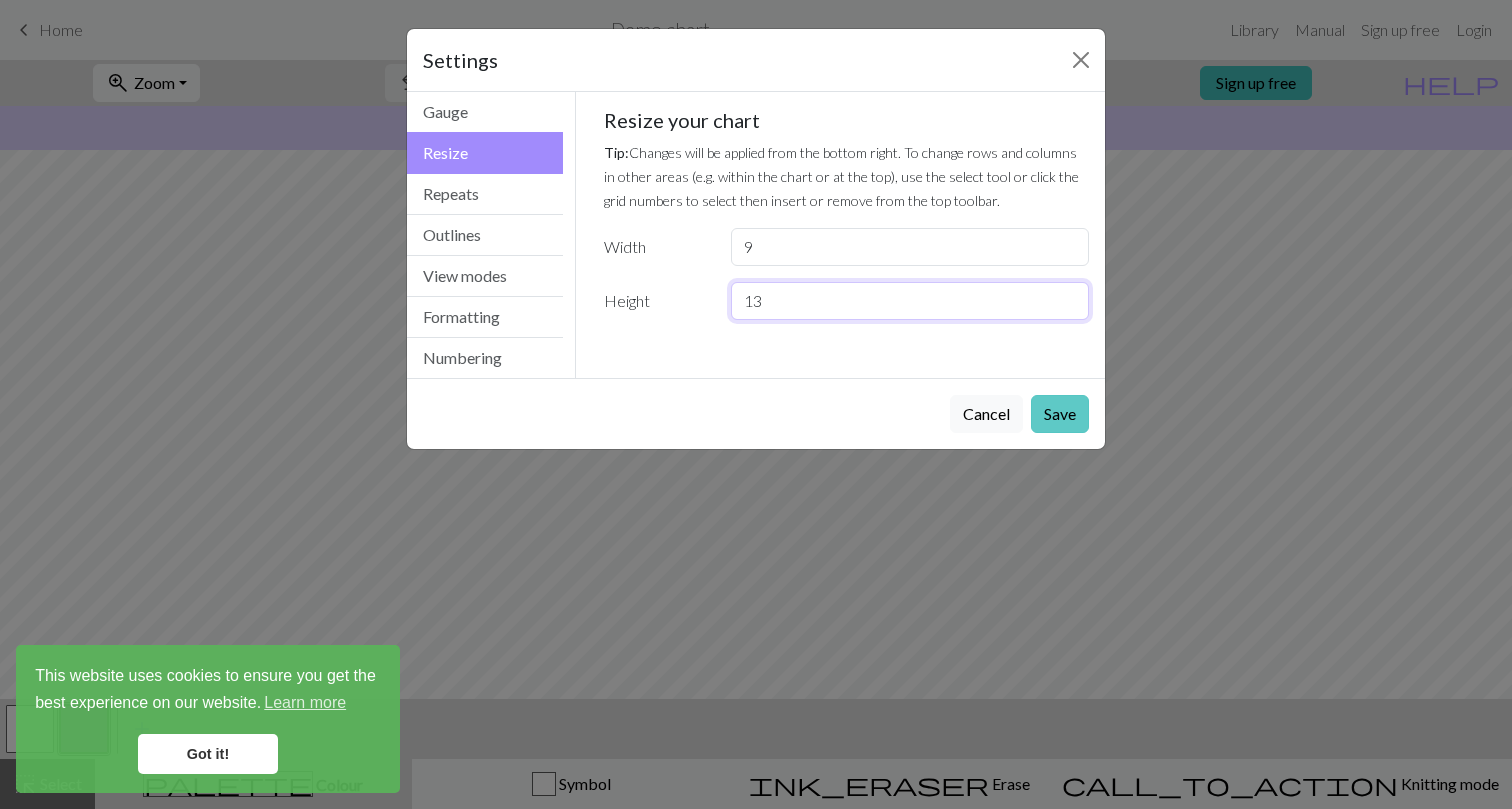 type on "13" 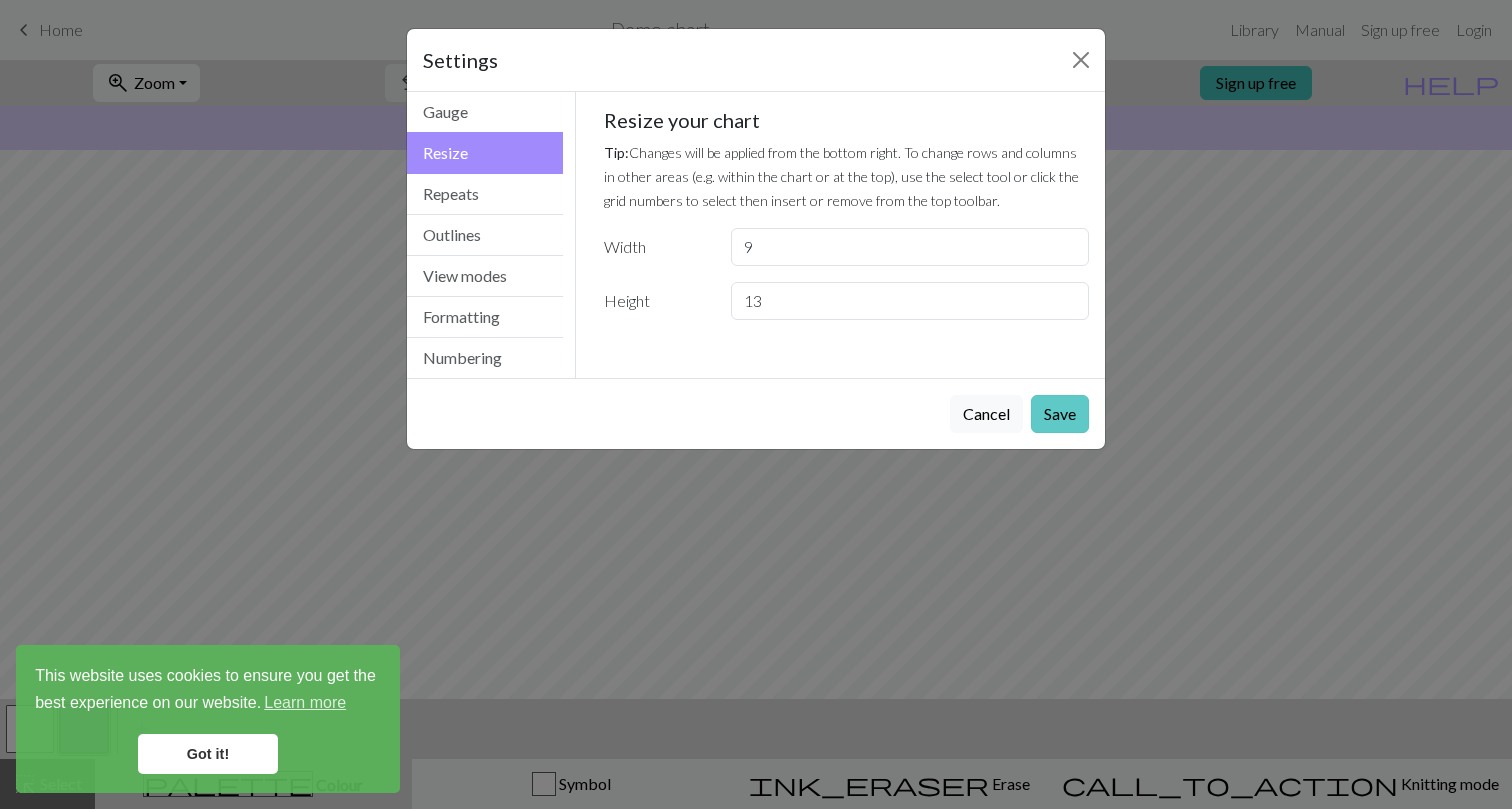 click on "Save" at bounding box center [1060, 414] 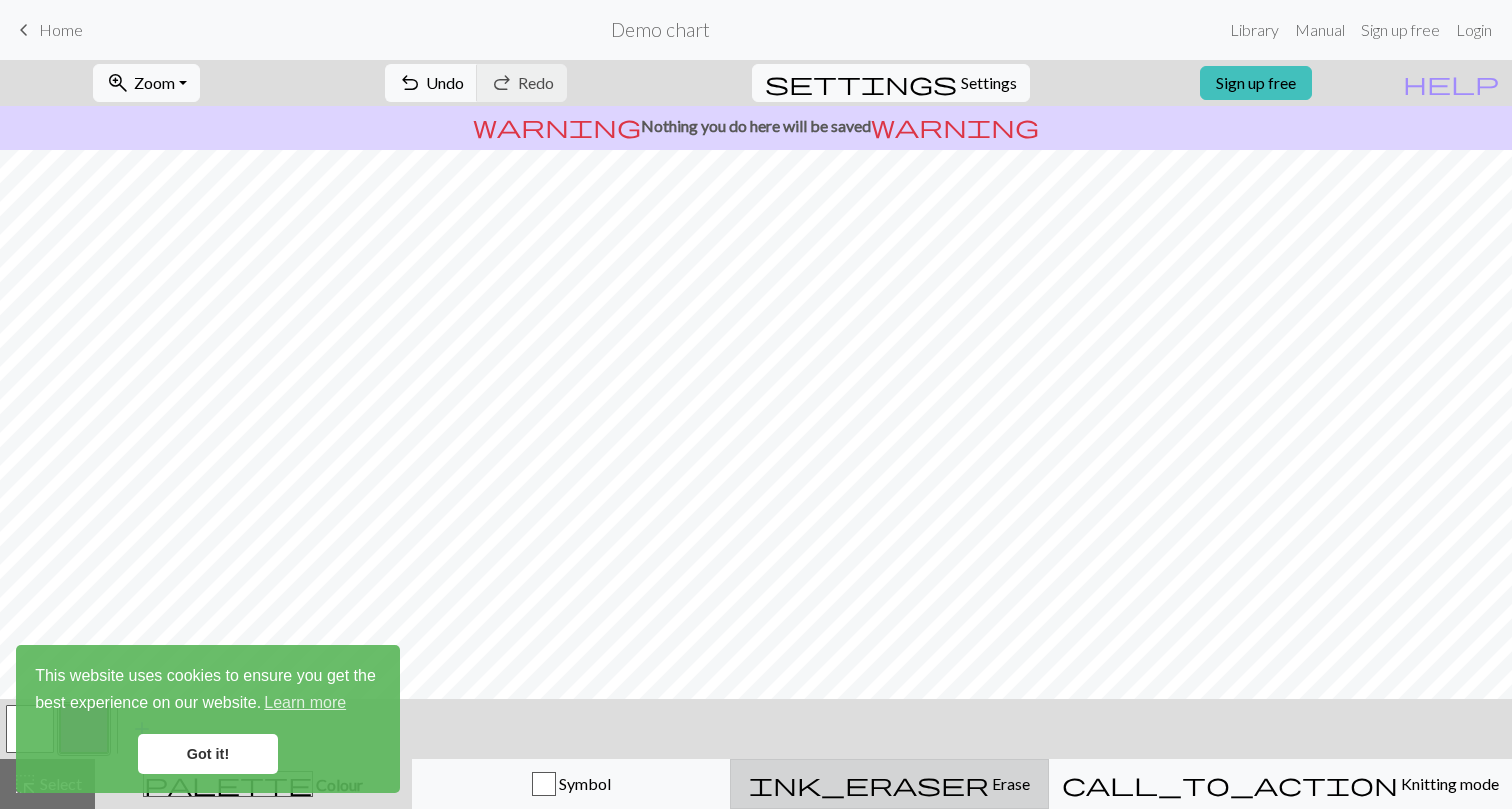 click on "Erase" at bounding box center [1009, 783] 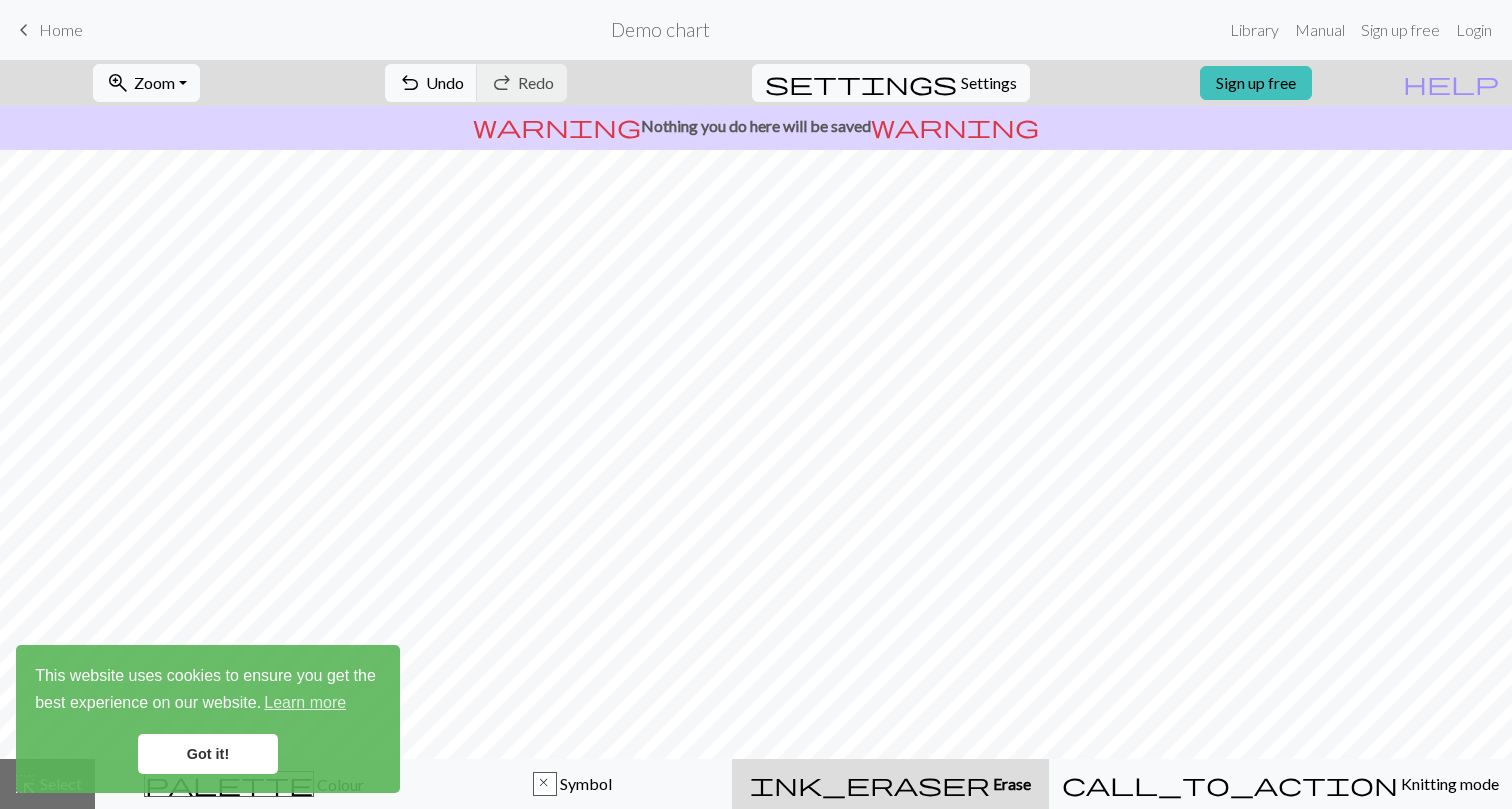 click on "ink_eraser   Erase   Erase" at bounding box center [890, 784] 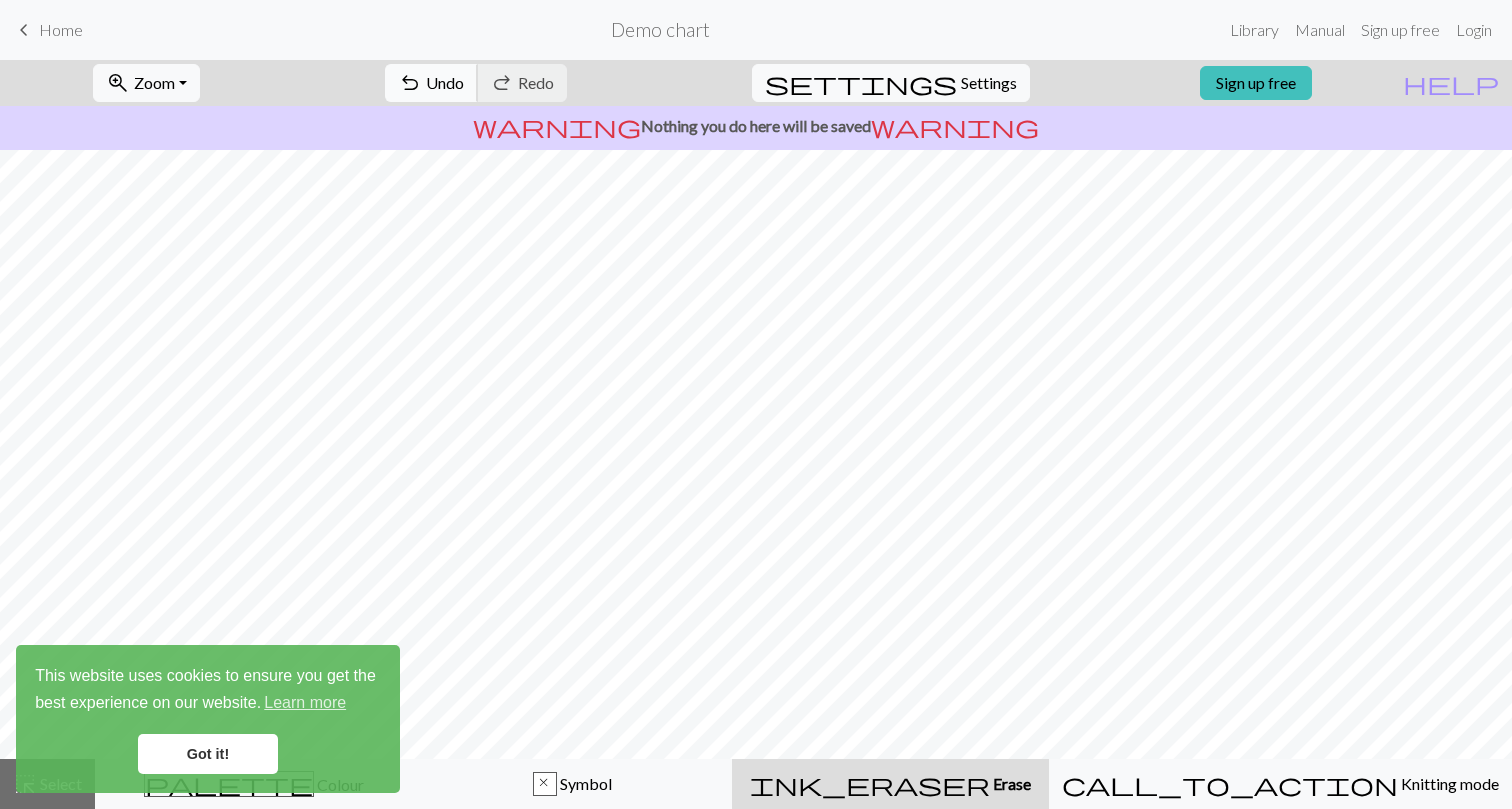 click on "Undo" at bounding box center (445, 82) 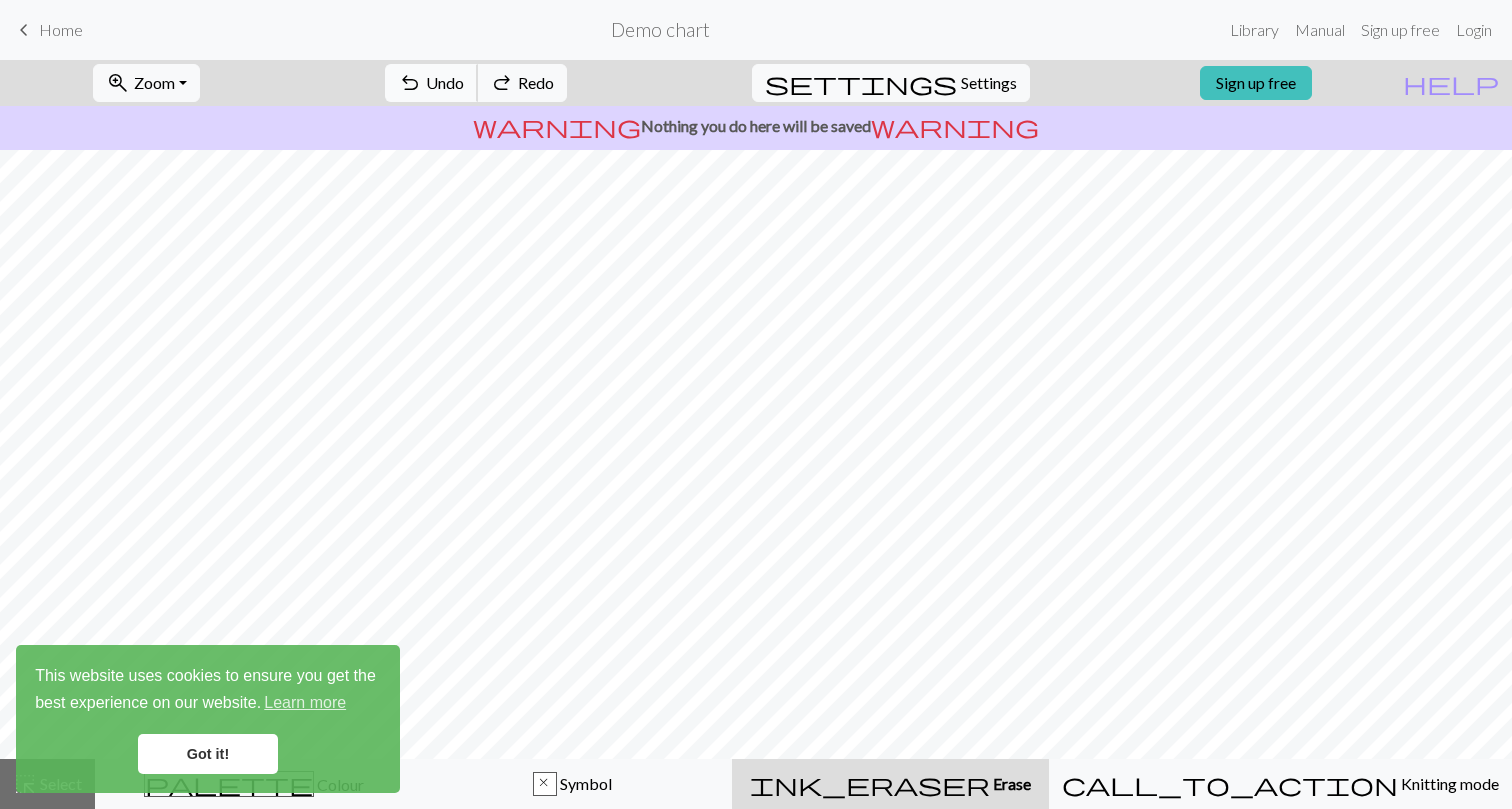 click on "Undo" at bounding box center (445, 82) 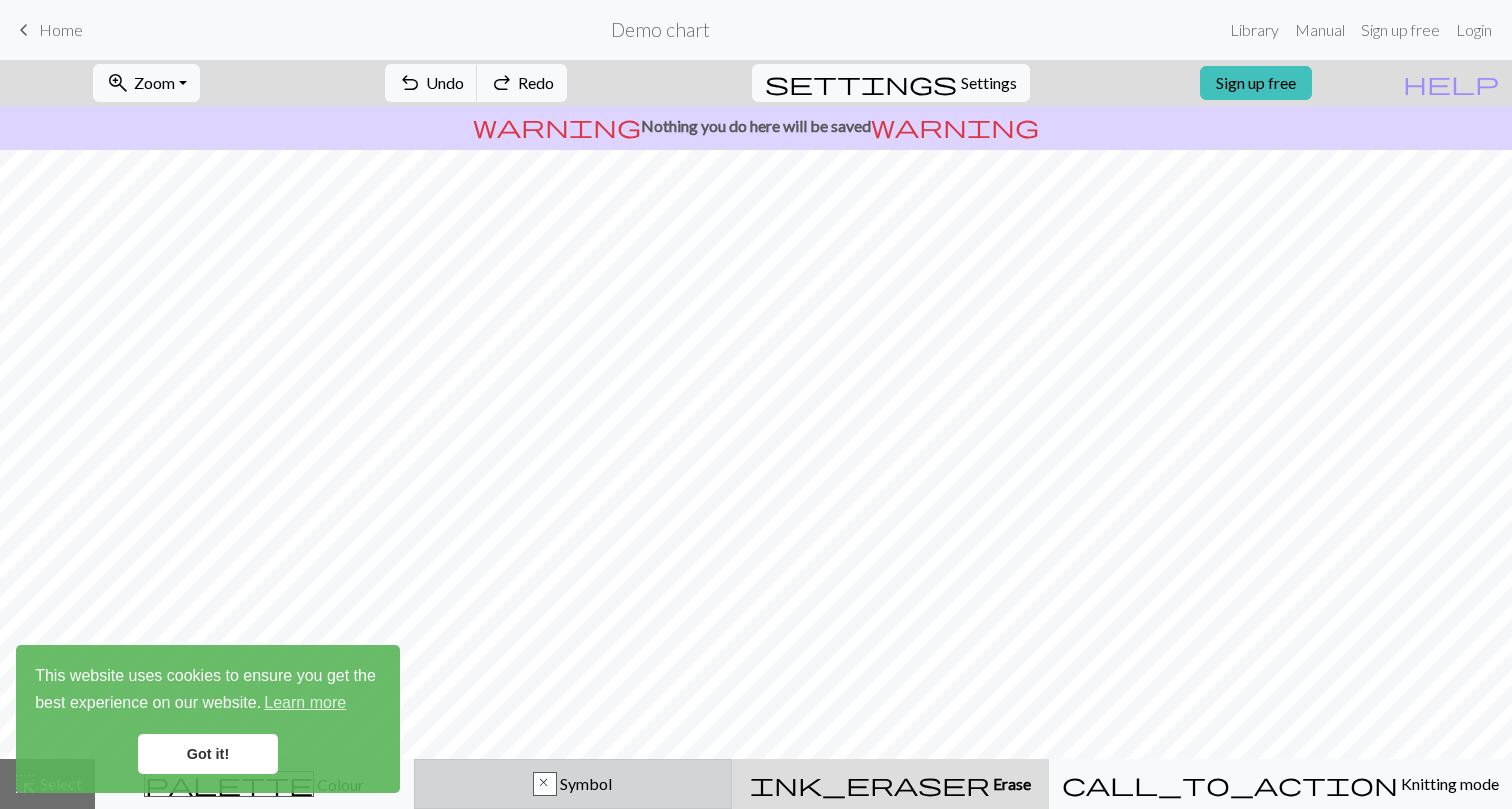 click on "x   Symbol" at bounding box center (573, 784) 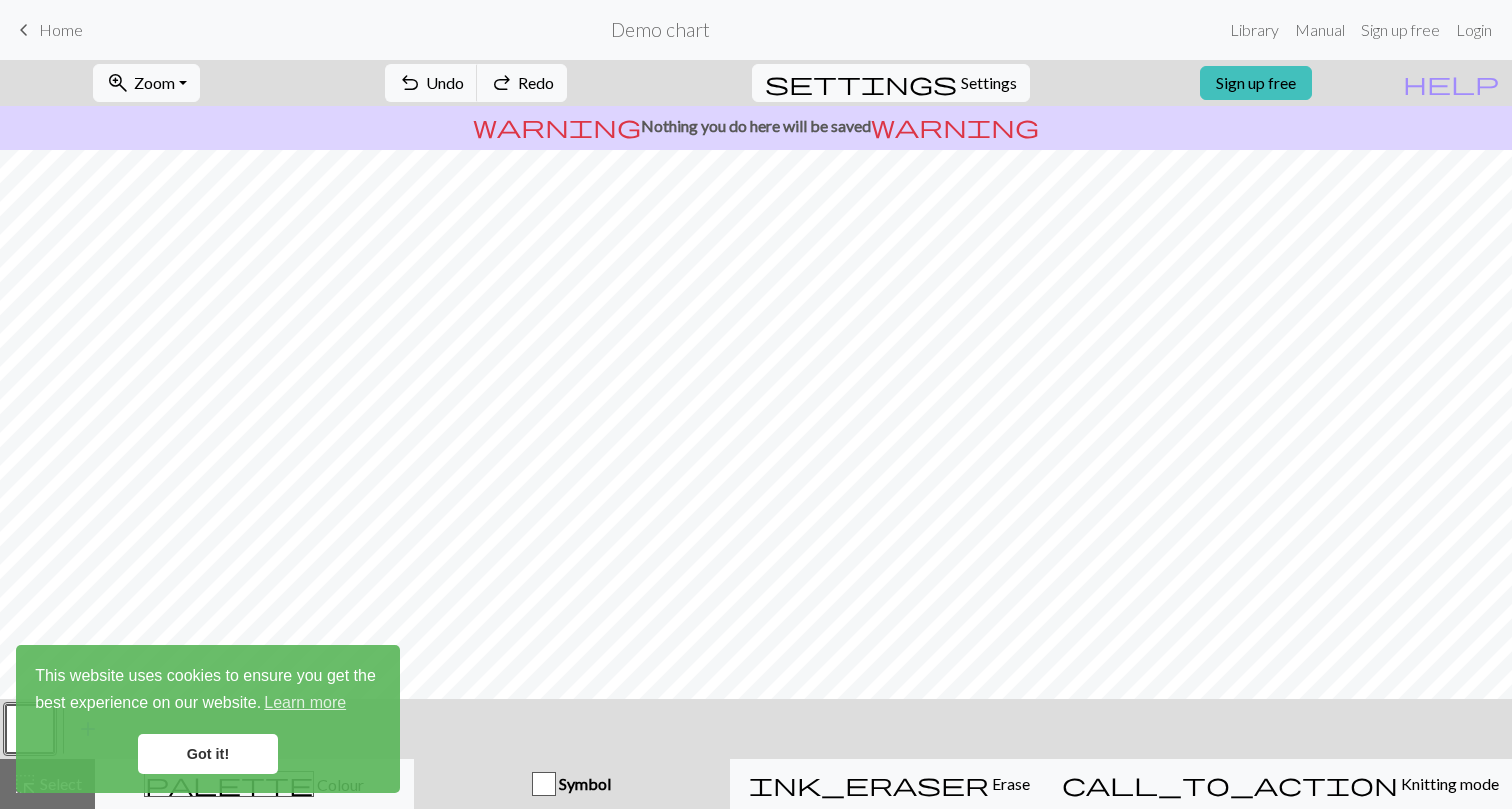 click on "Got it!" at bounding box center (208, 754) 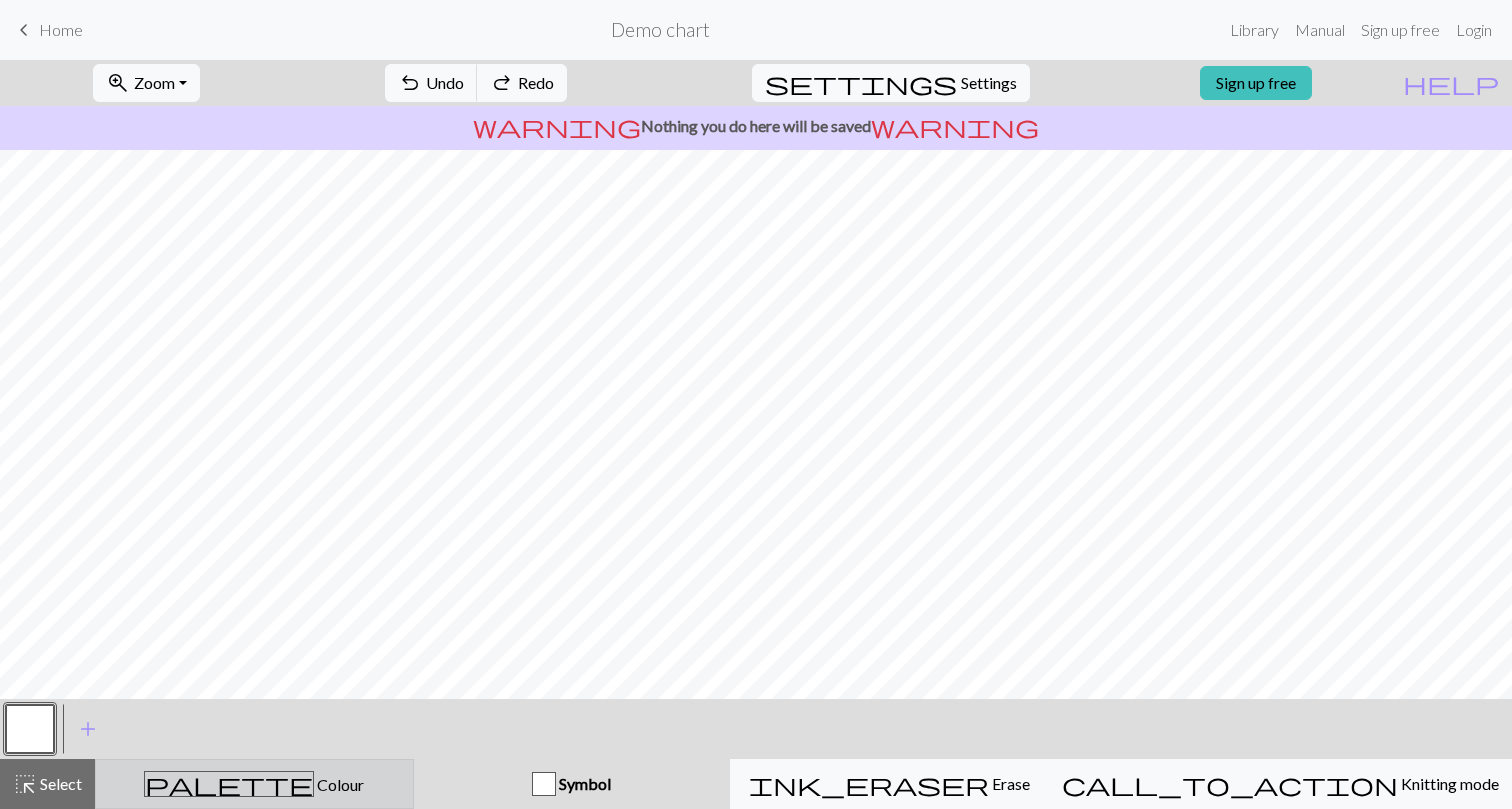 click on "palette   Colour   Colour" at bounding box center (254, 784) 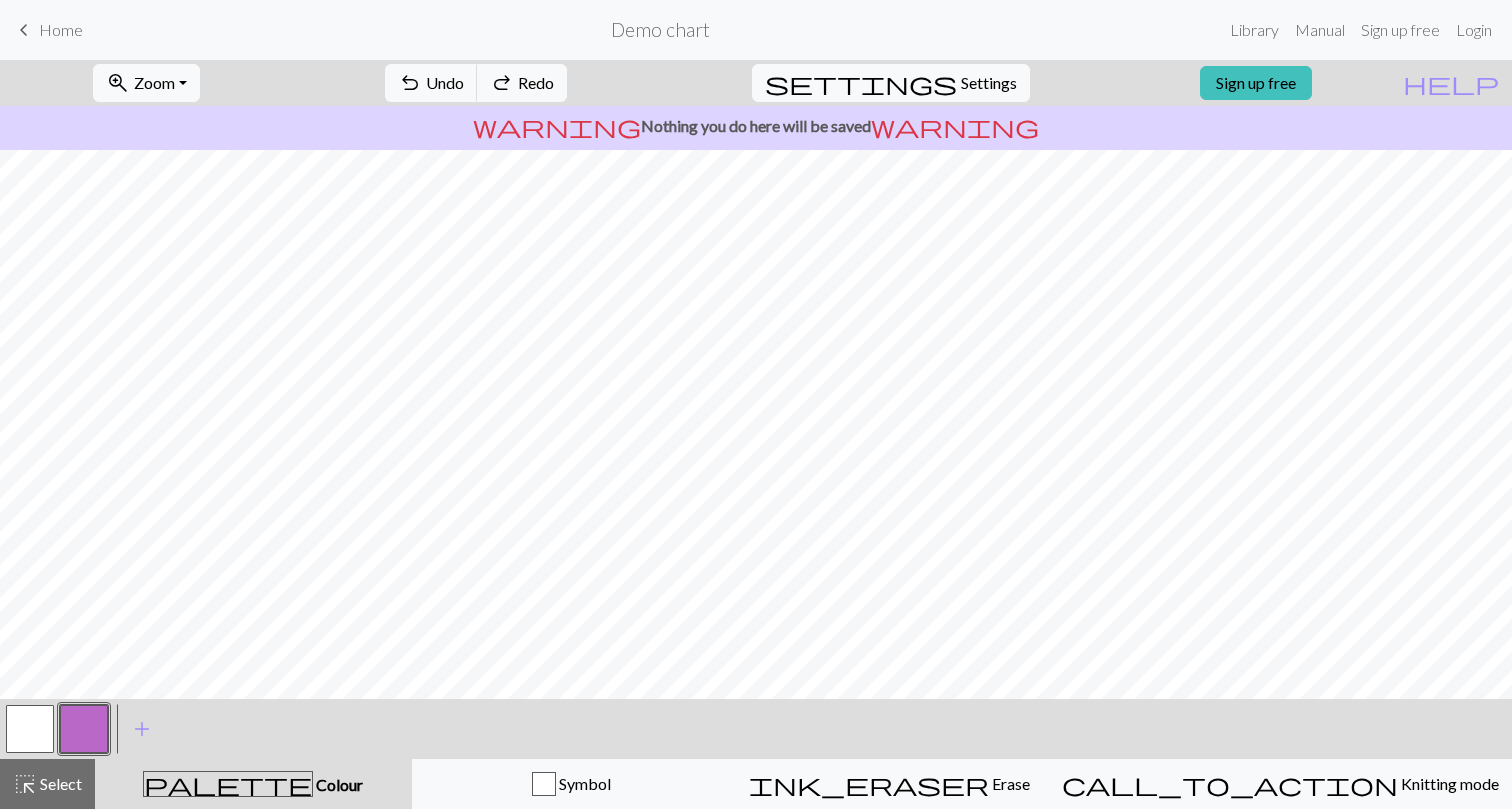 click at bounding box center (30, 729) 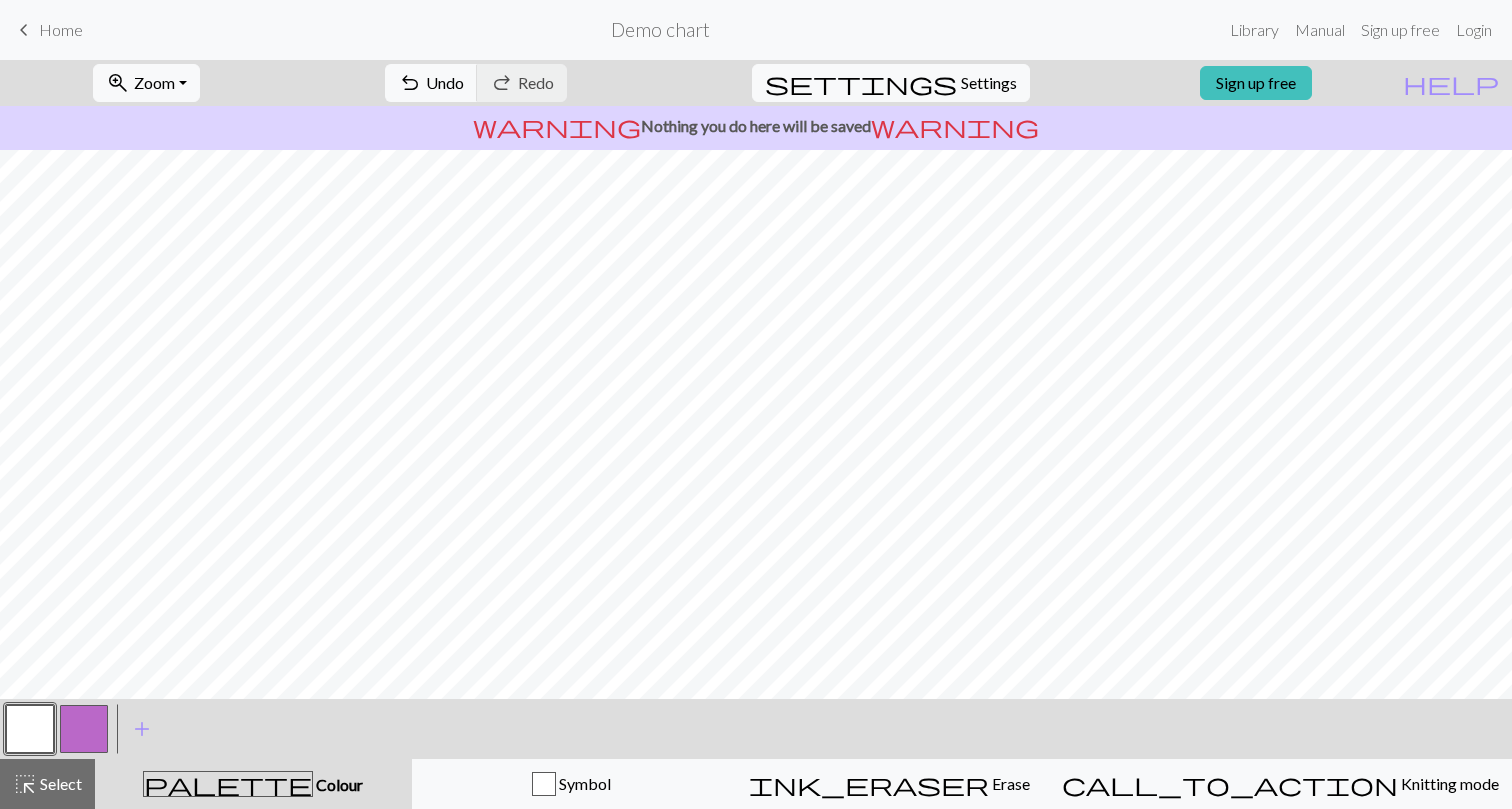 click at bounding box center [84, 729] 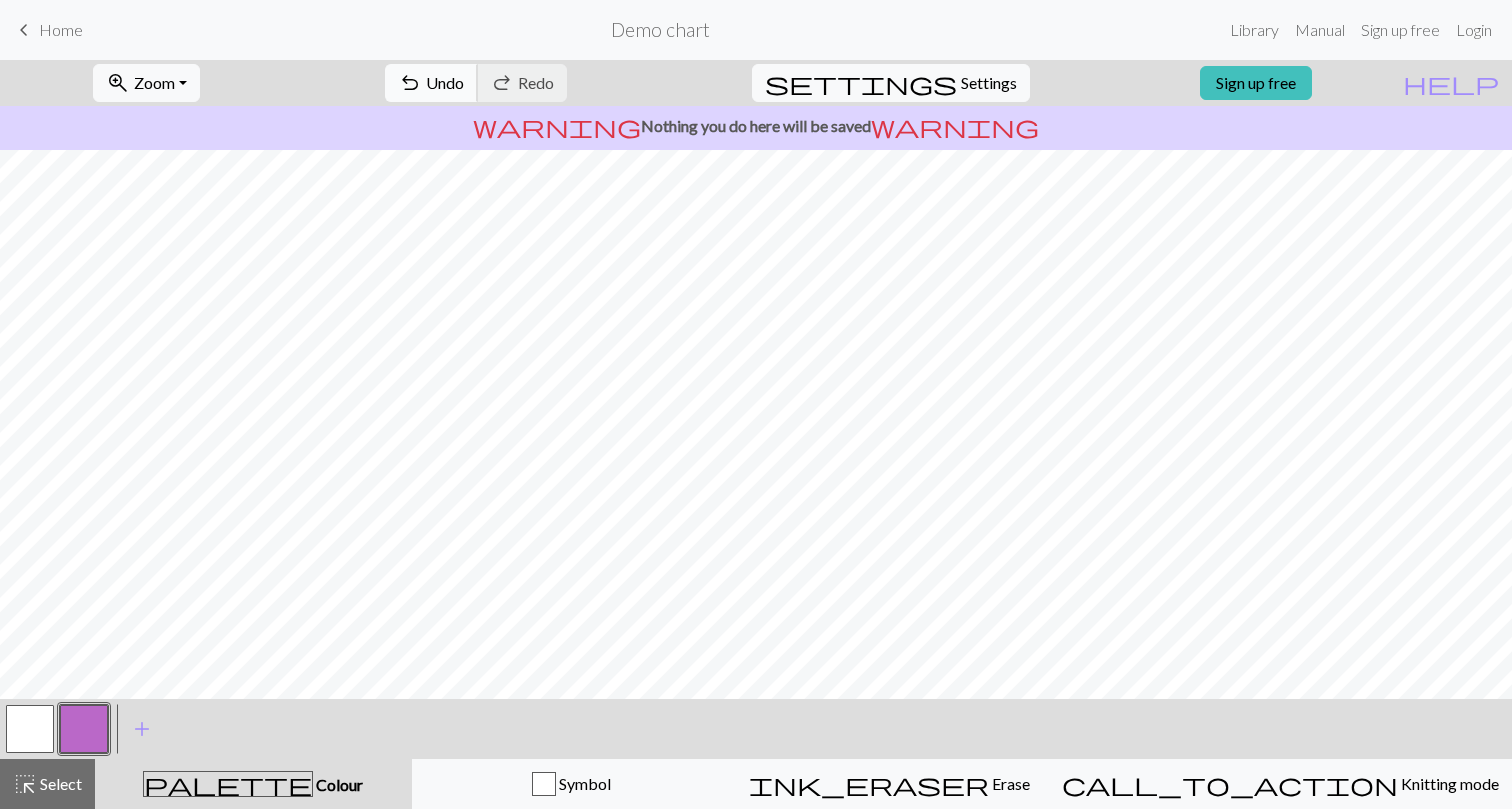 click on "Undo" at bounding box center [445, 82] 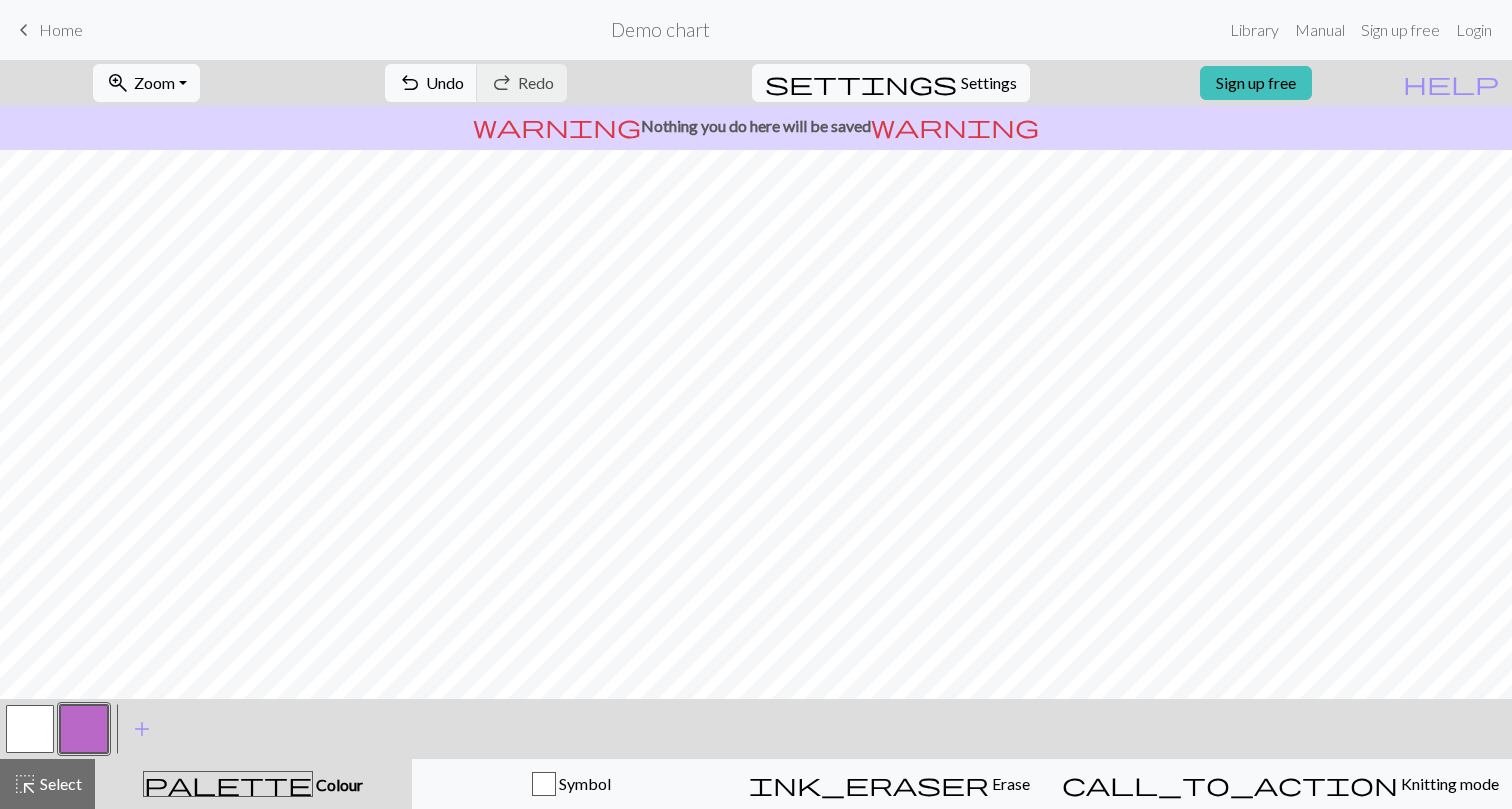click at bounding box center (30, 729) 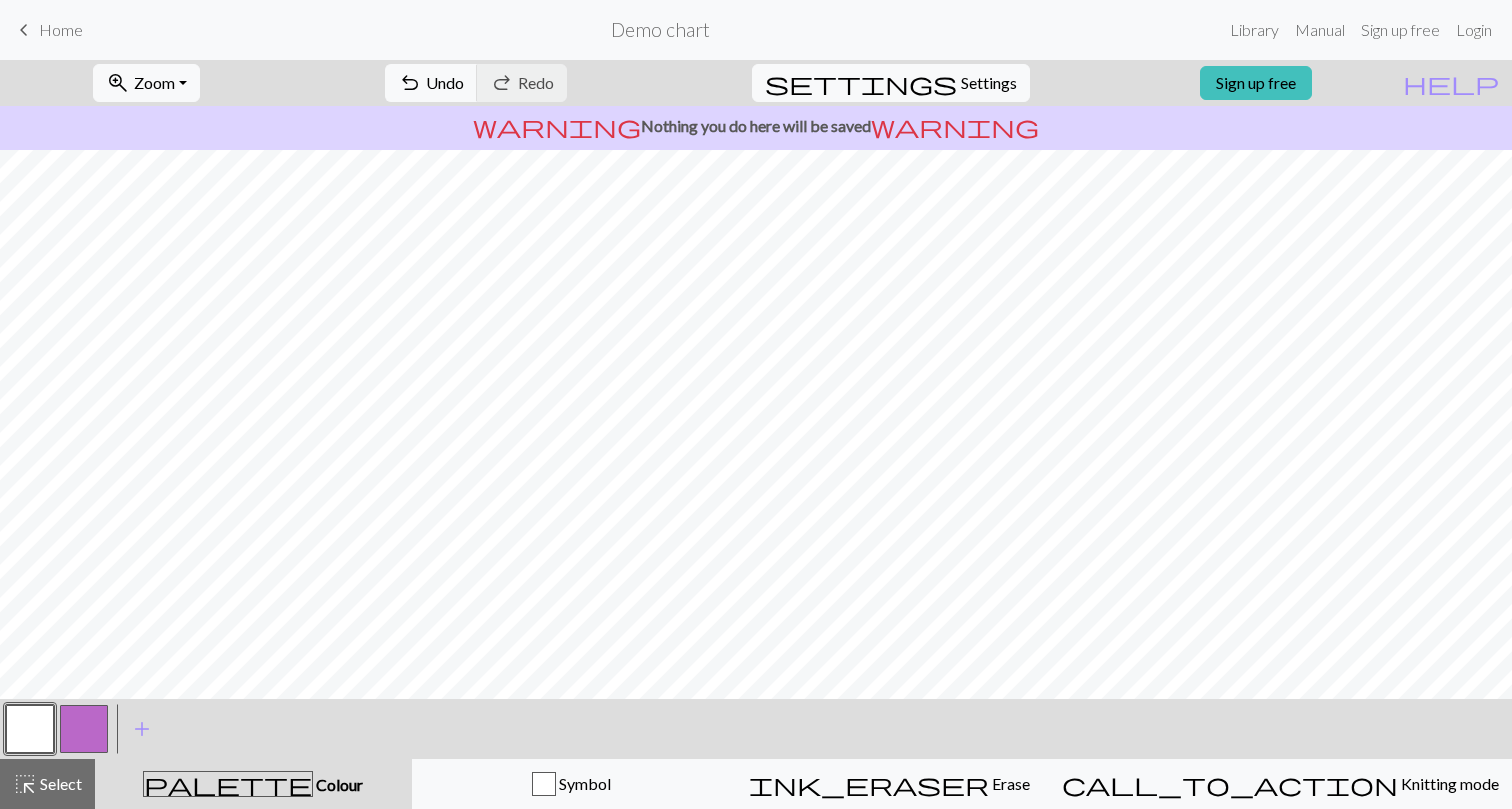 click at bounding box center (84, 729) 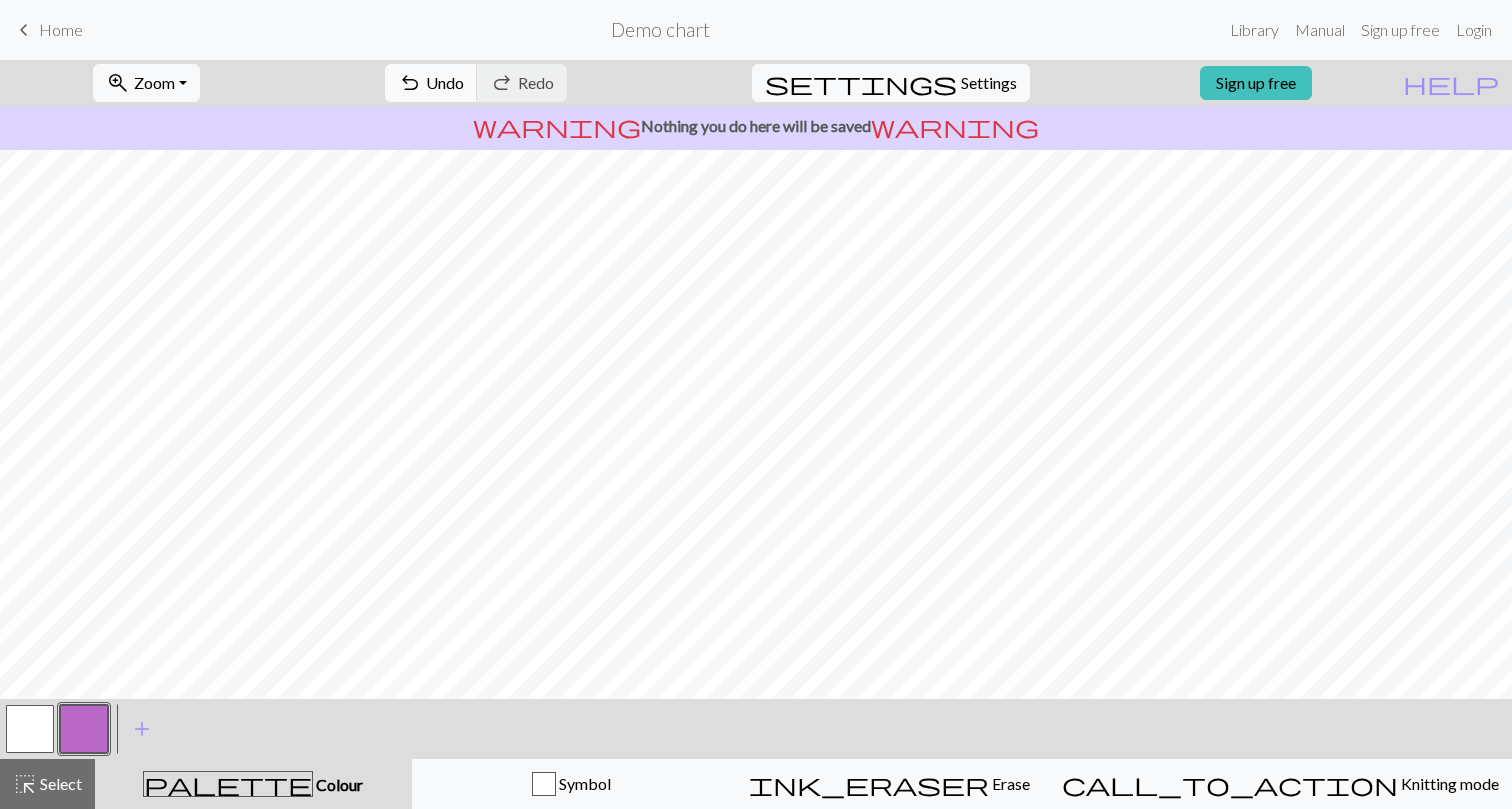 click at bounding box center (30, 729) 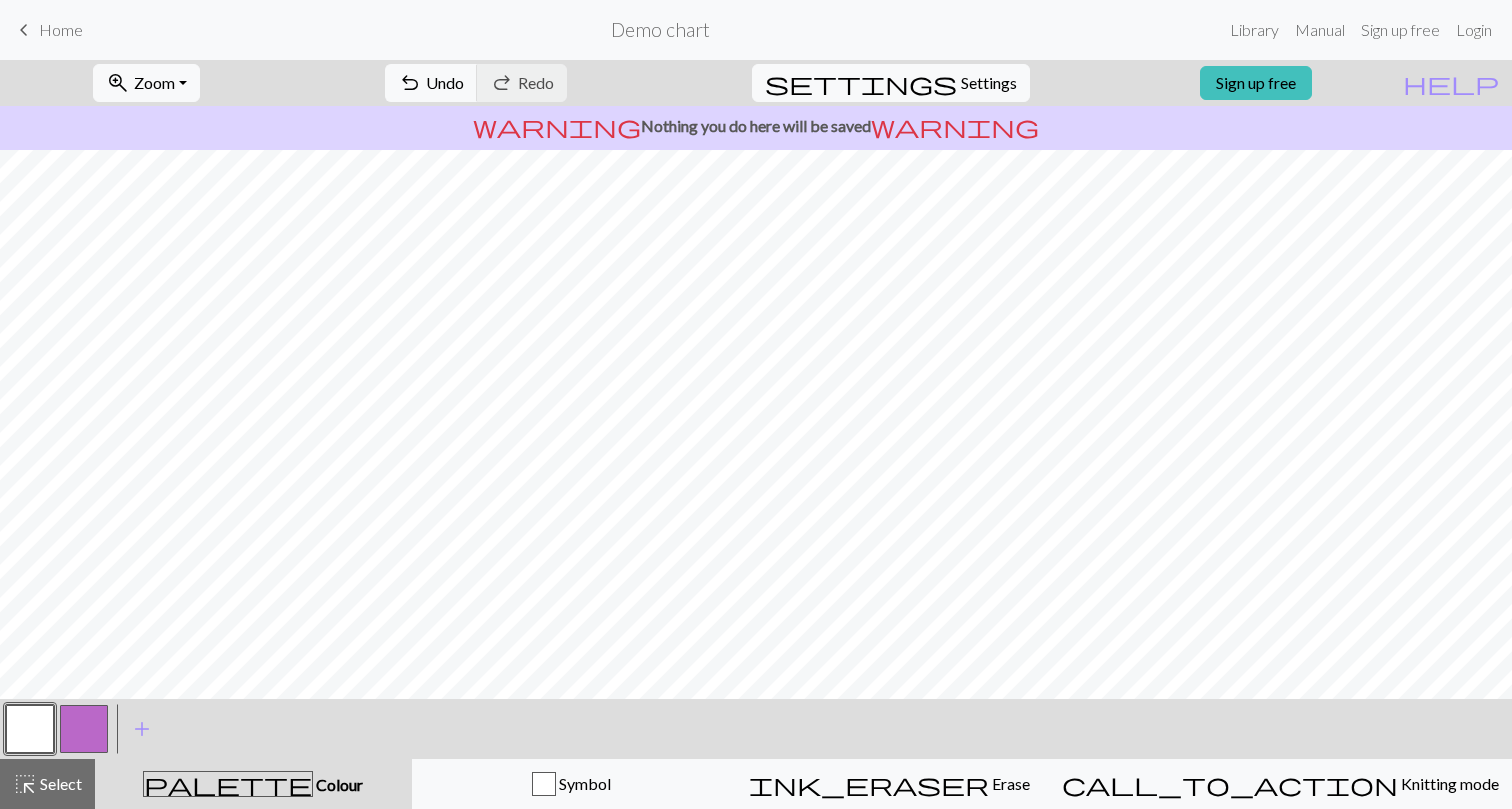 click at bounding box center [84, 729] 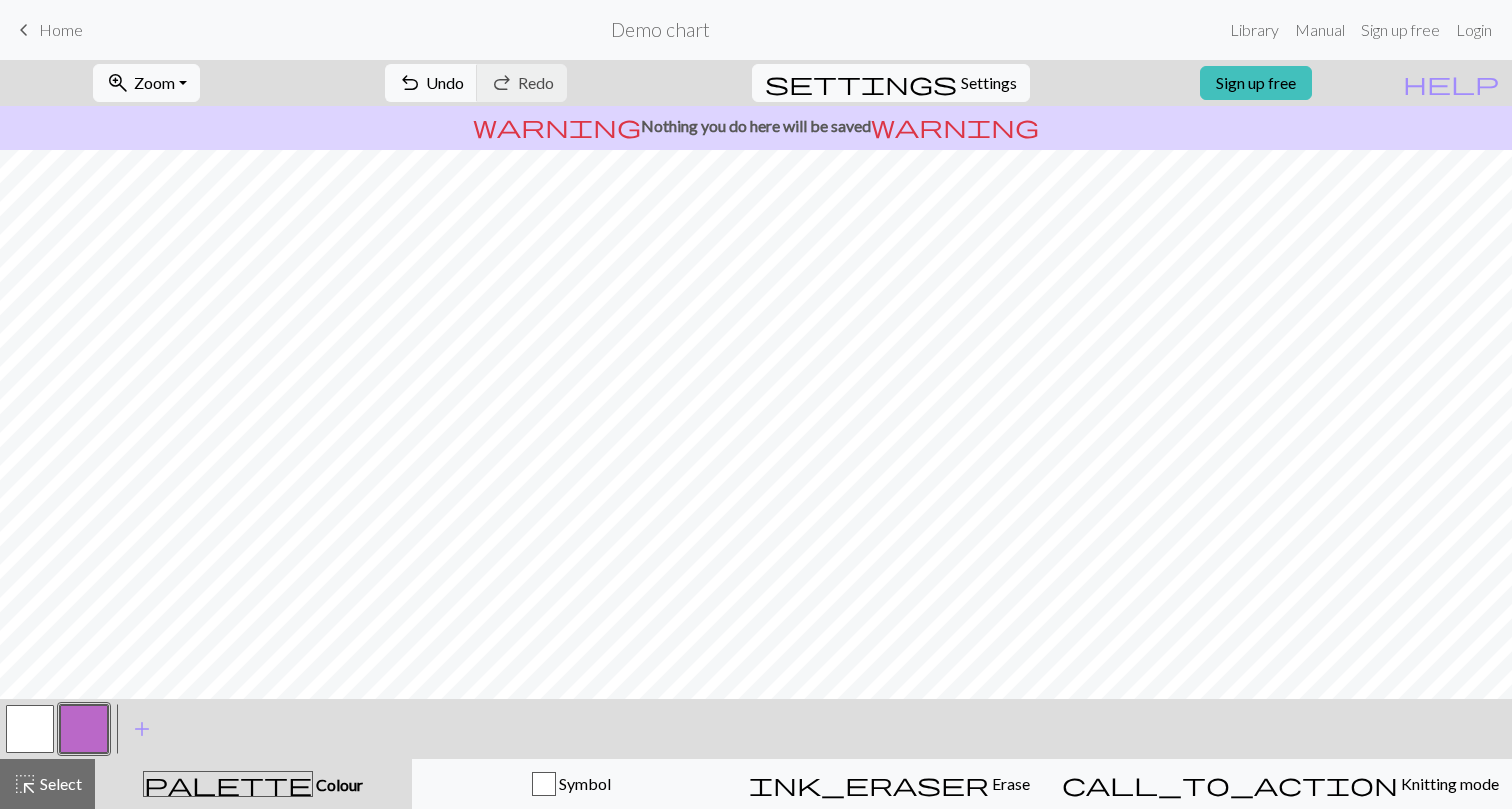 click at bounding box center (30, 729) 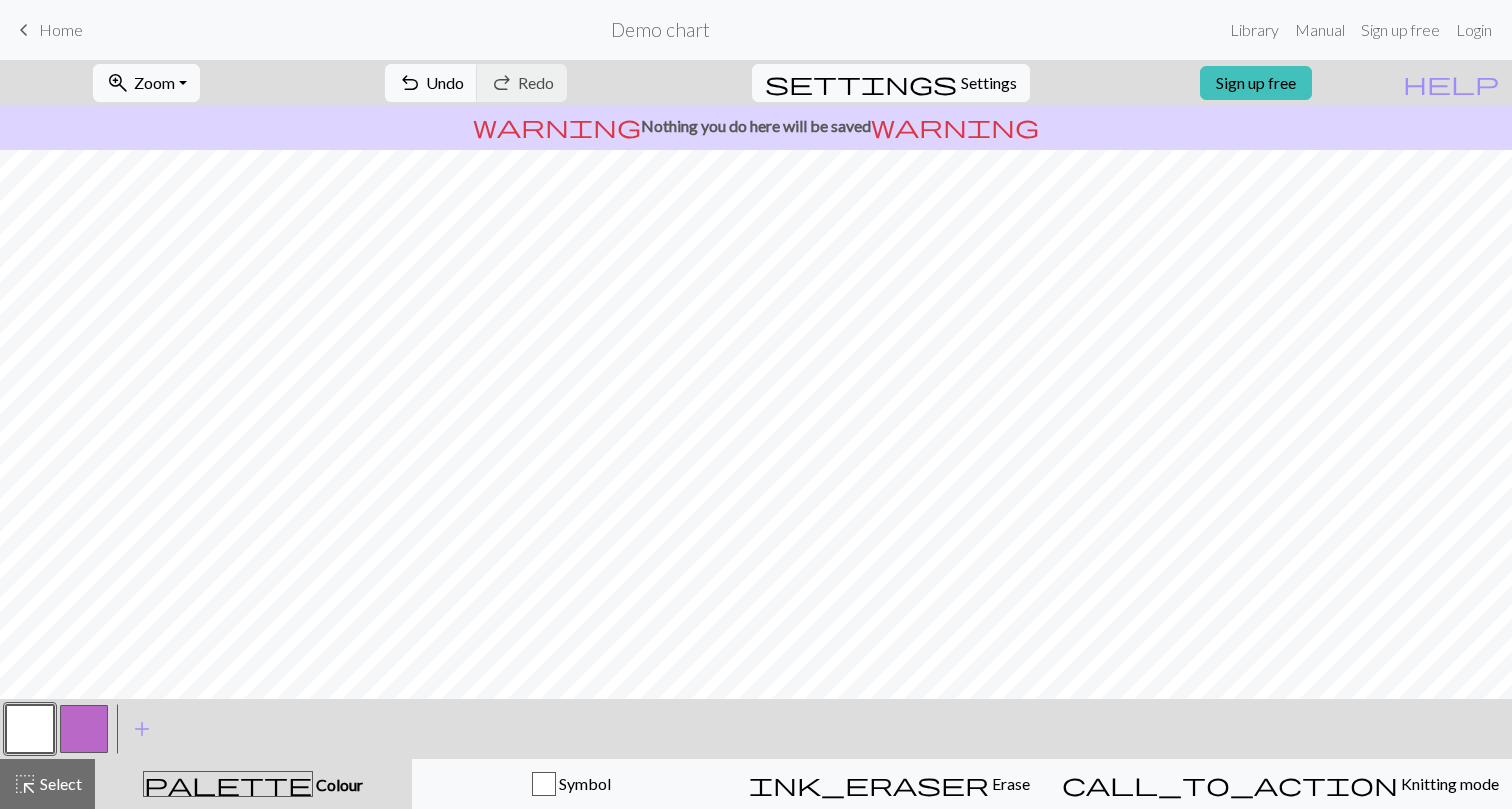 click at bounding box center (84, 729) 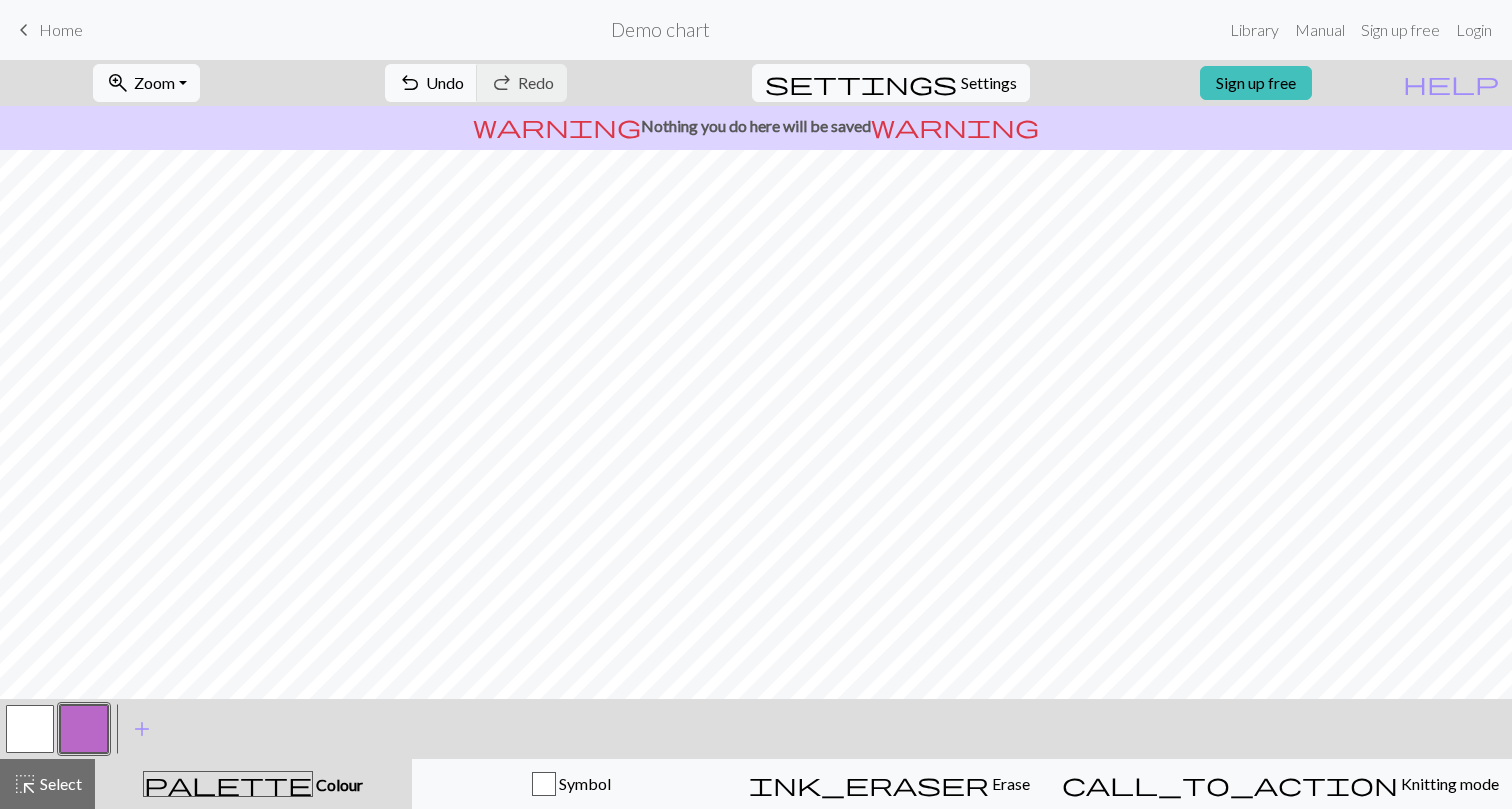 click at bounding box center (30, 729) 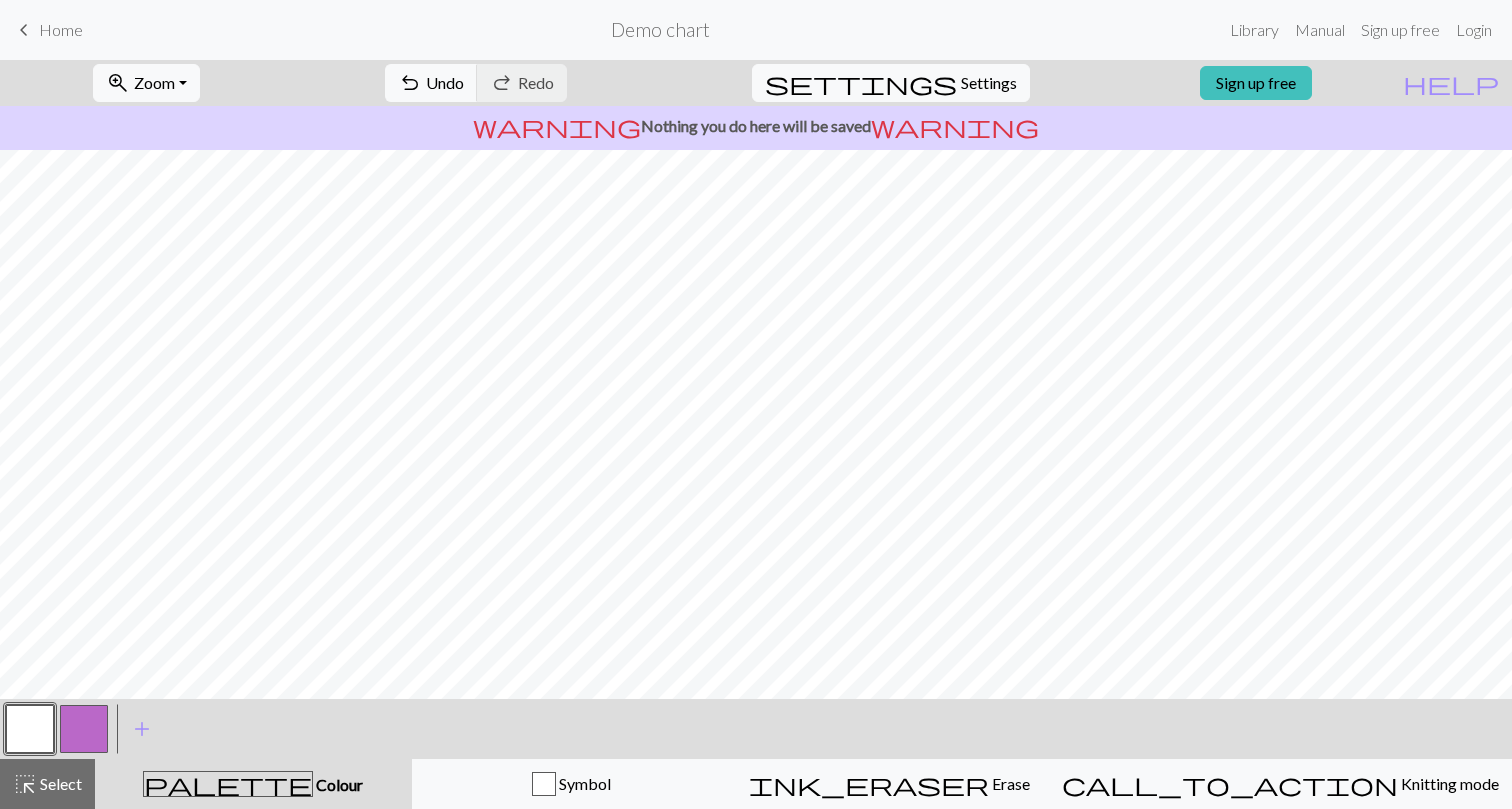 click at bounding box center (84, 729) 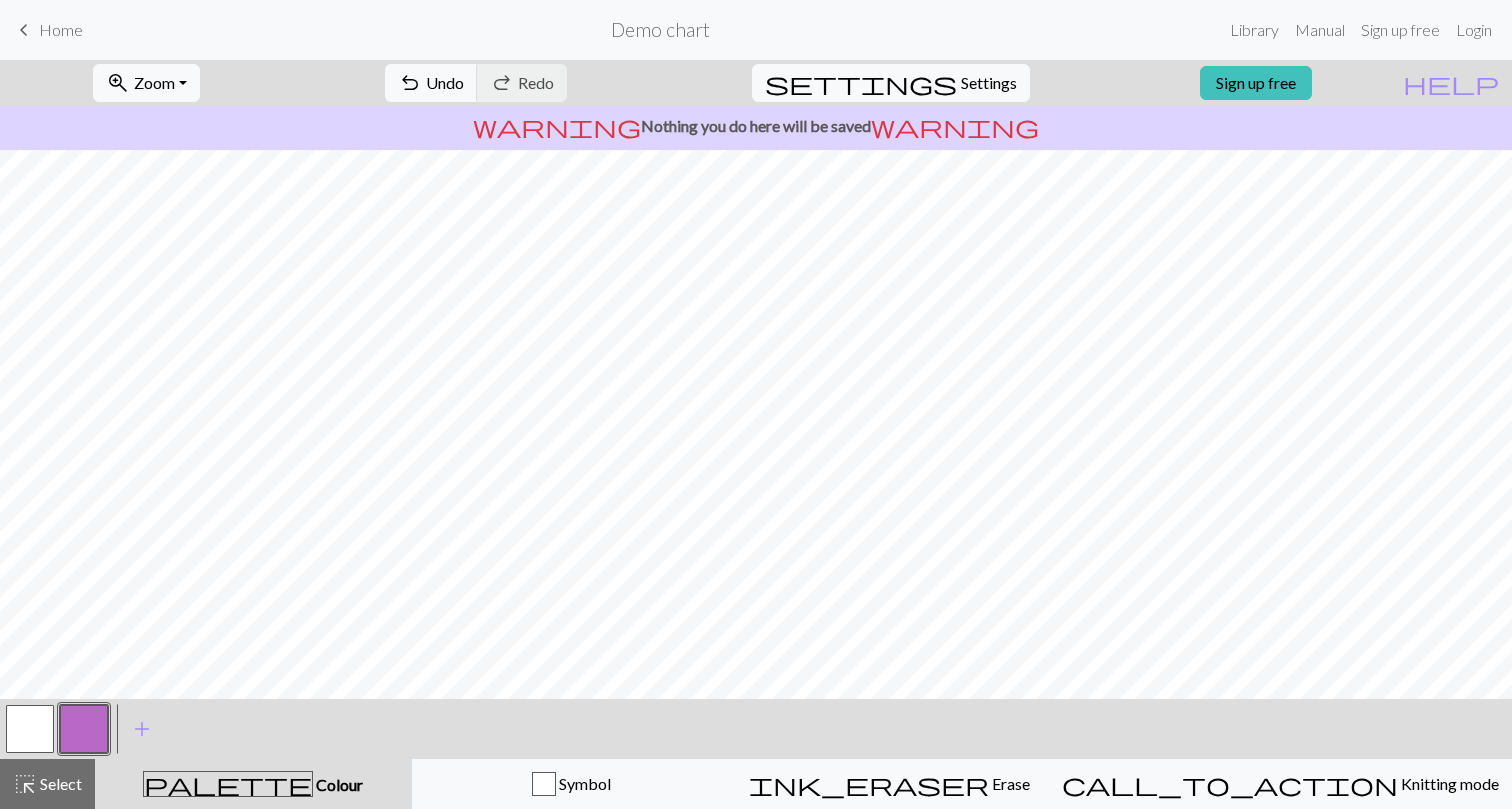 click at bounding box center (30, 729) 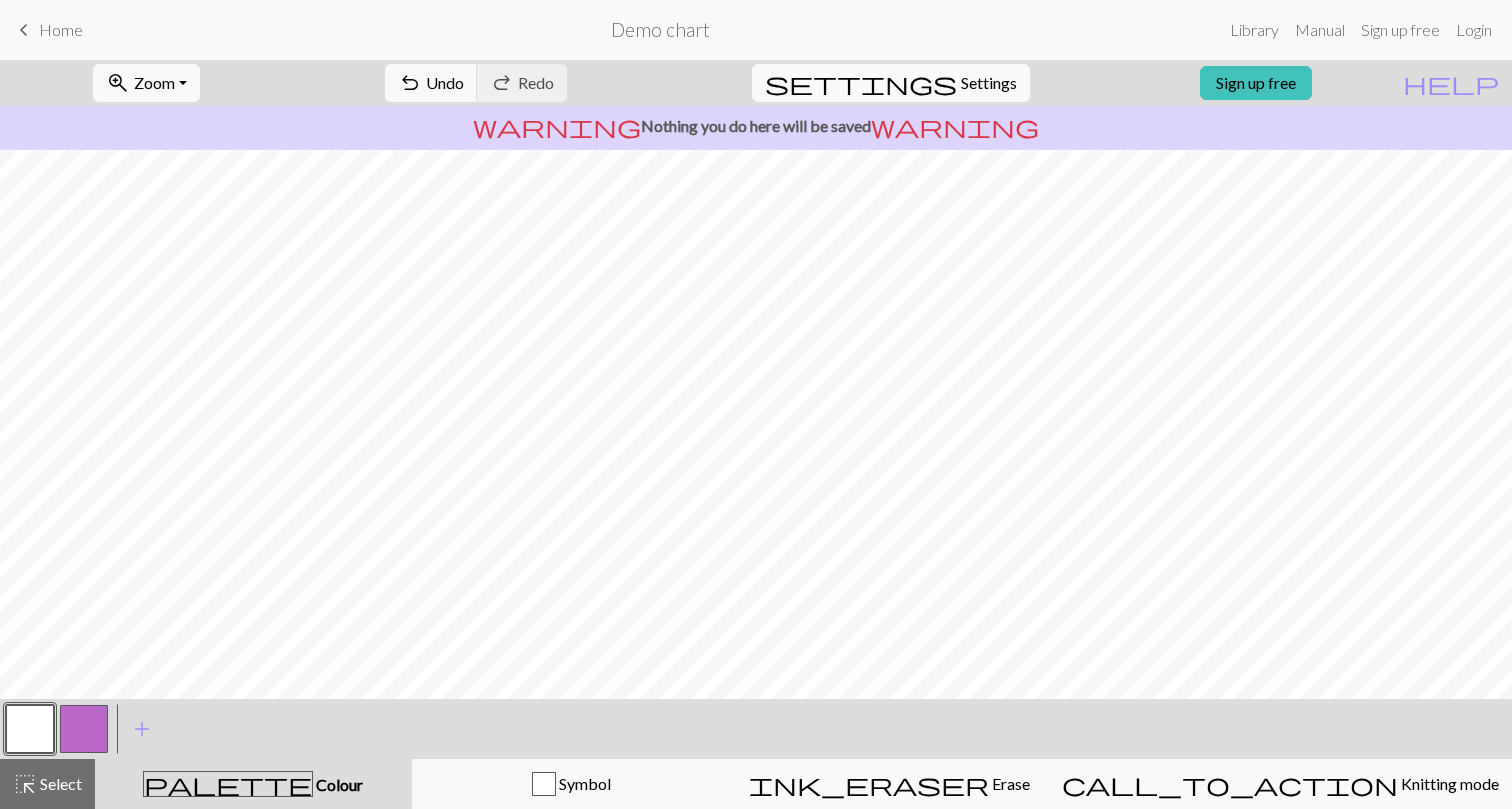 click at bounding box center (84, 729) 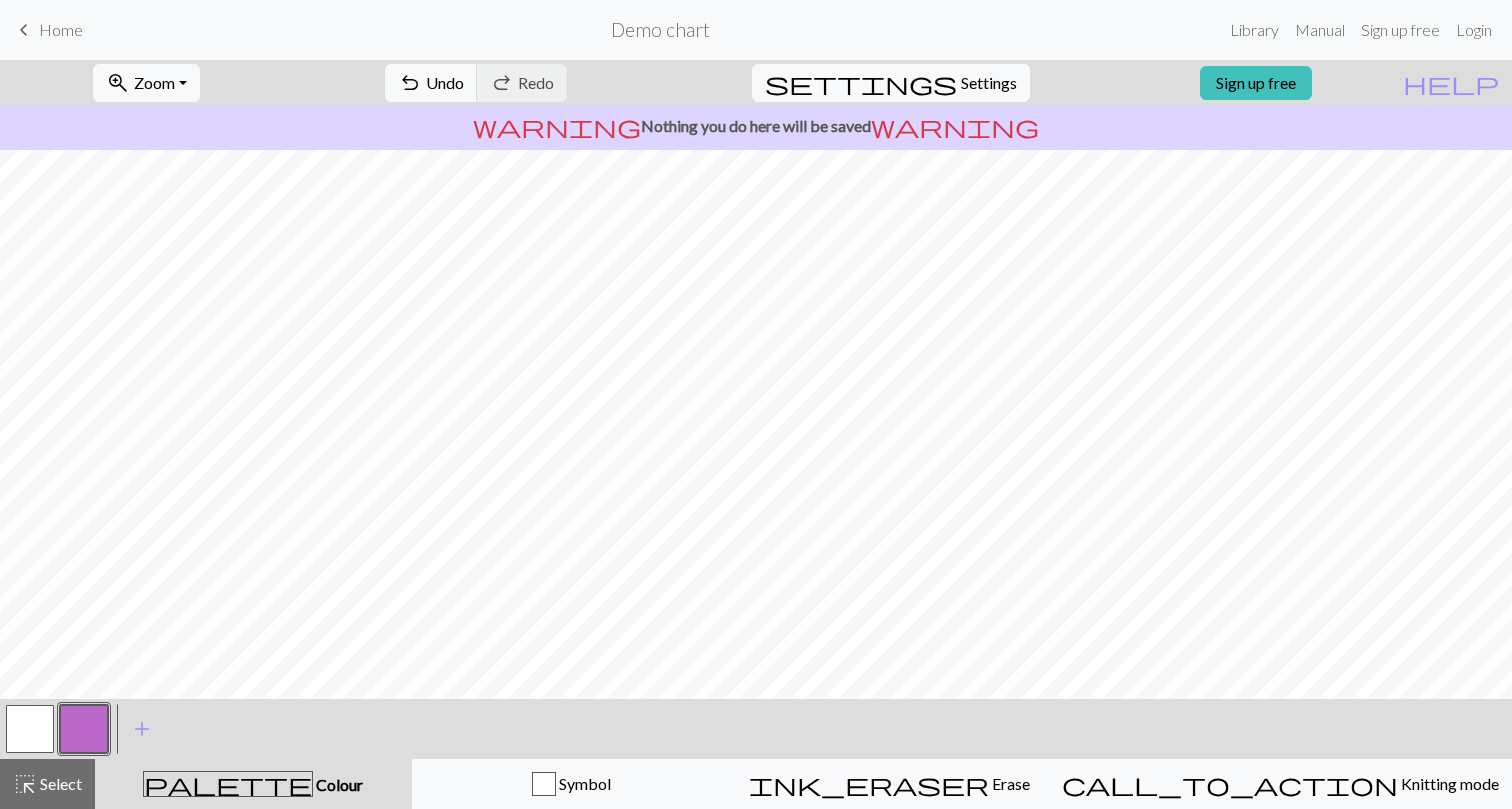 click at bounding box center [30, 729] 